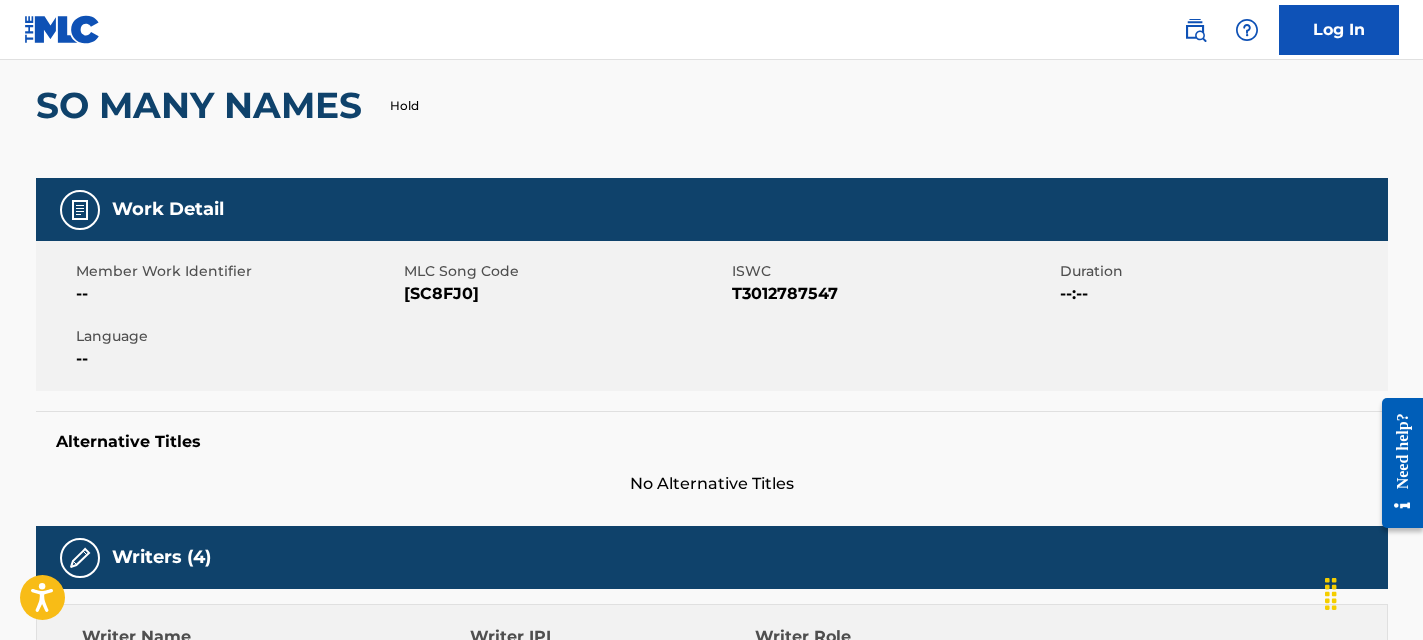 scroll, scrollTop: 0, scrollLeft: 0, axis: both 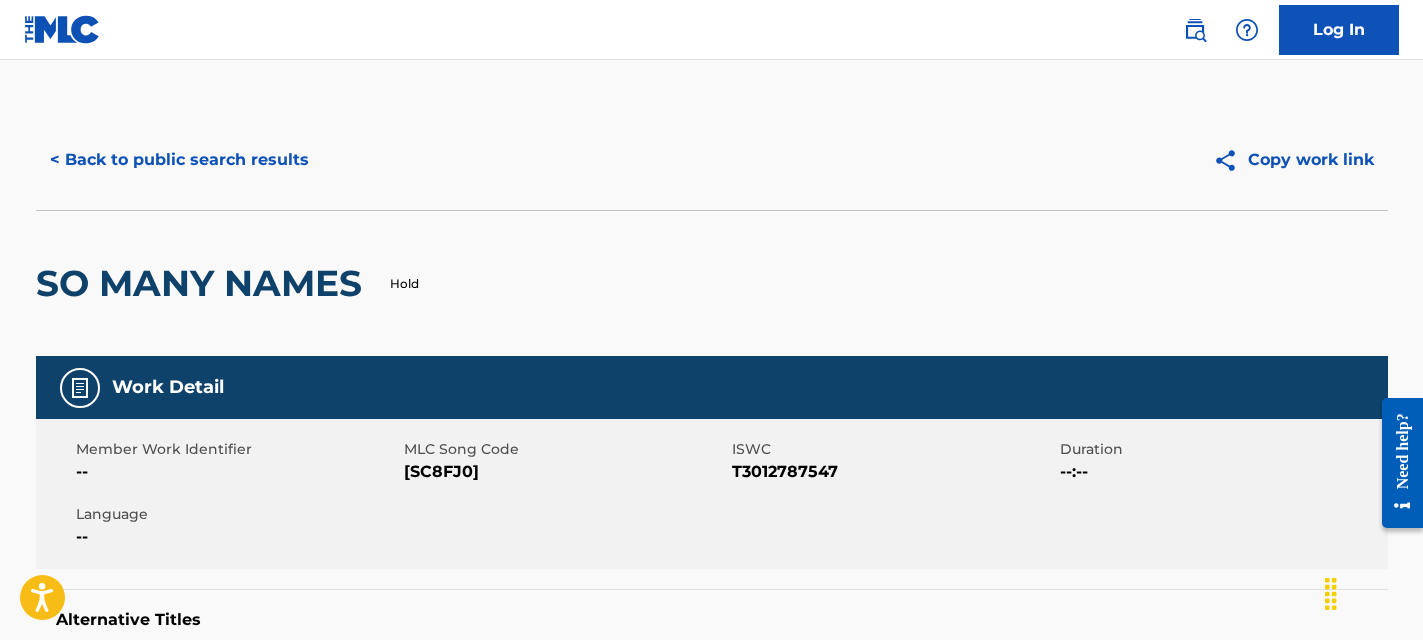 click on "< Back to public search results" at bounding box center [179, 160] 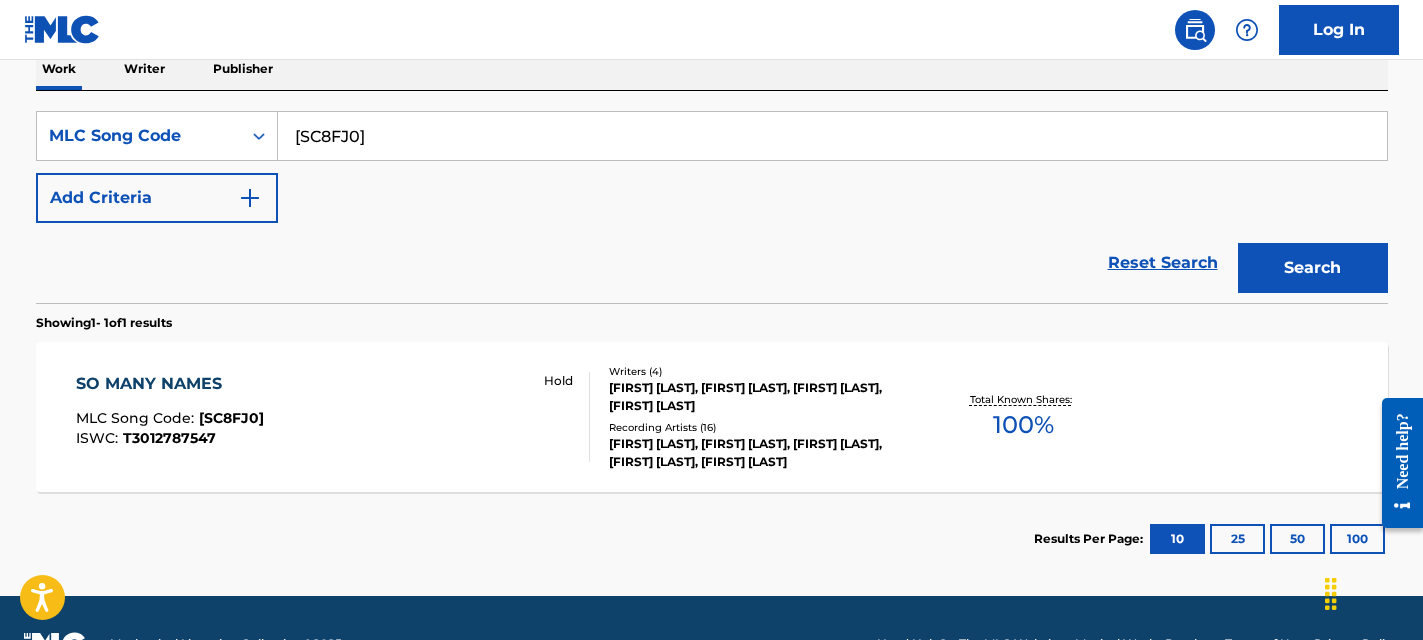 click on "[SC8FJ0]" at bounding box center [832, 136] 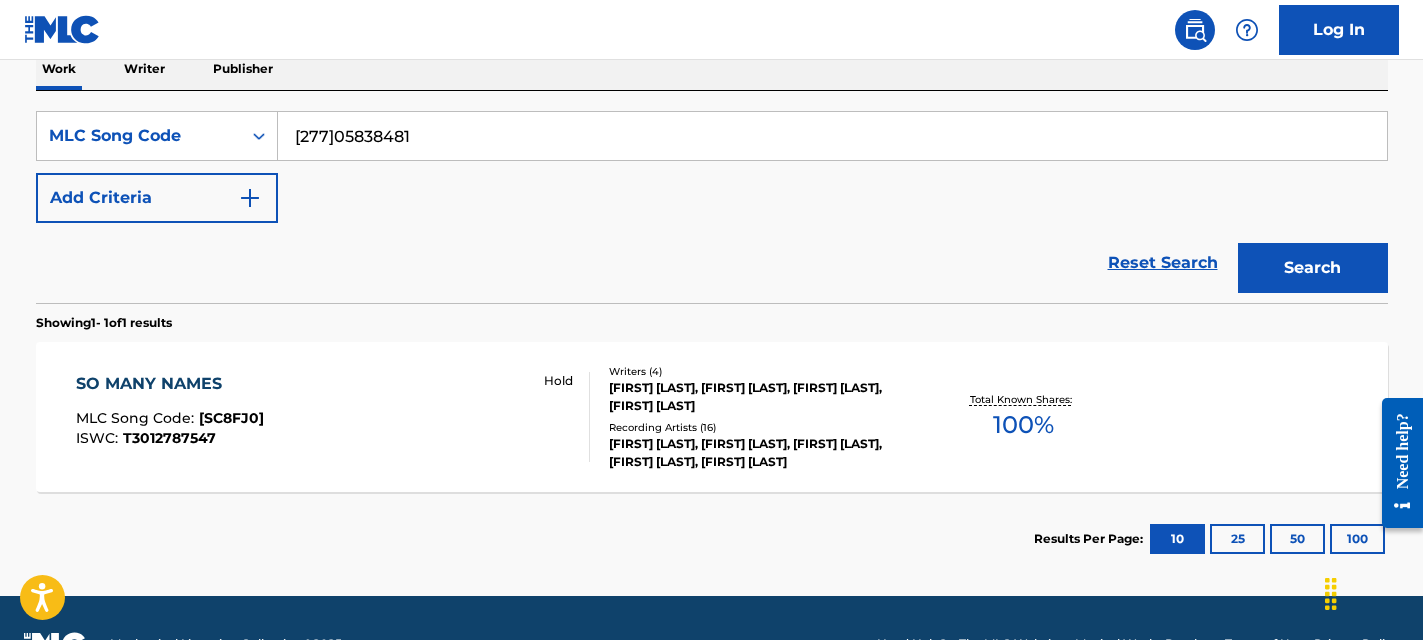click on "[277]05838481" at bounding box center (832, 136) 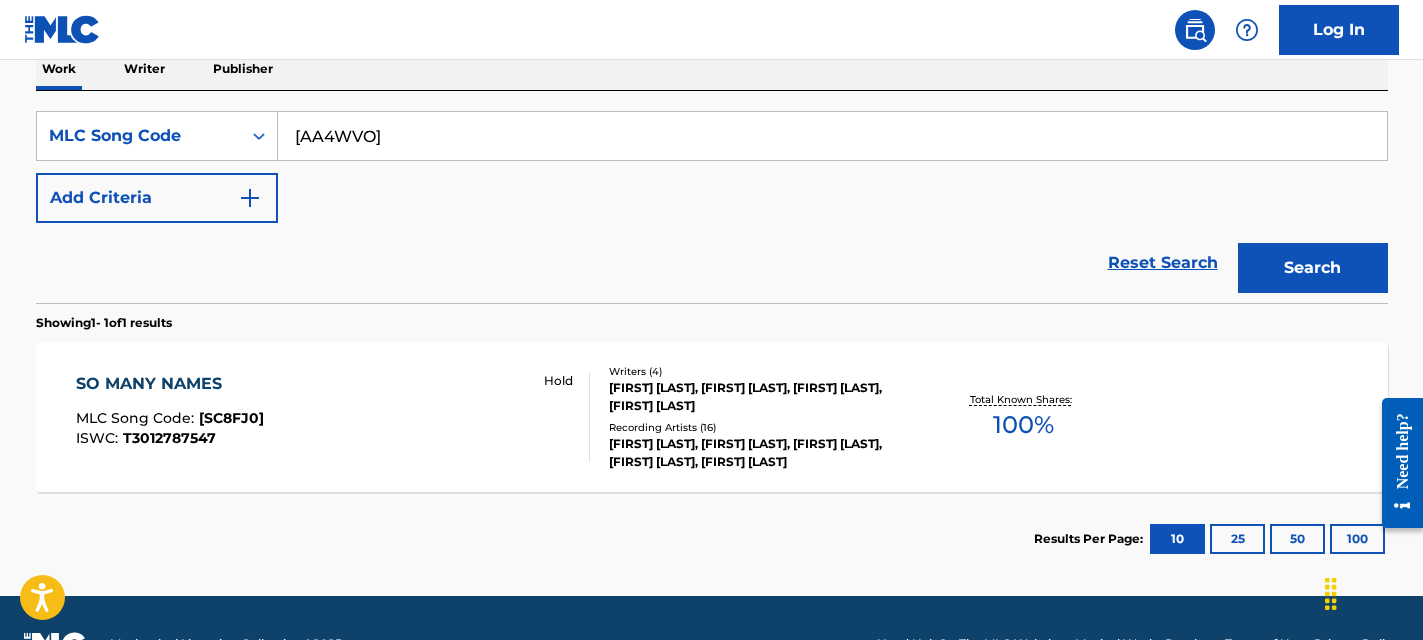 type on "[AA4WVO]" 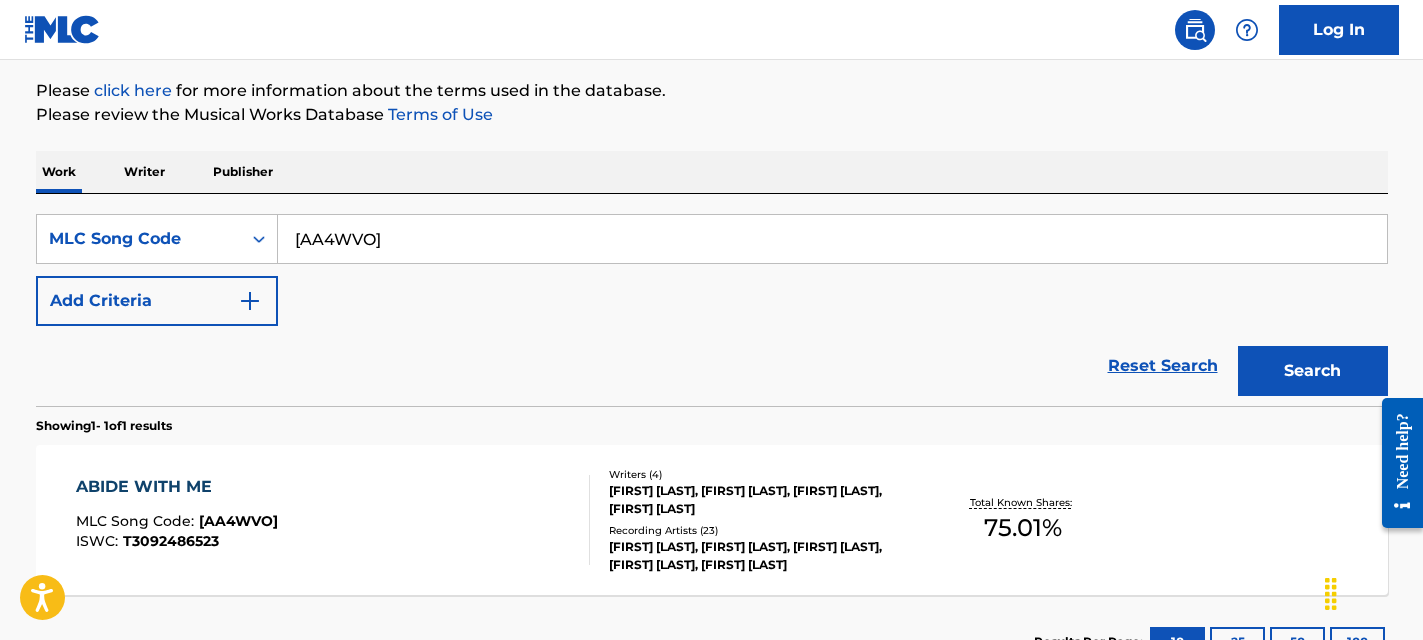 scroll, scrollTop: 334, scrollLeft: 0, axis: vertical 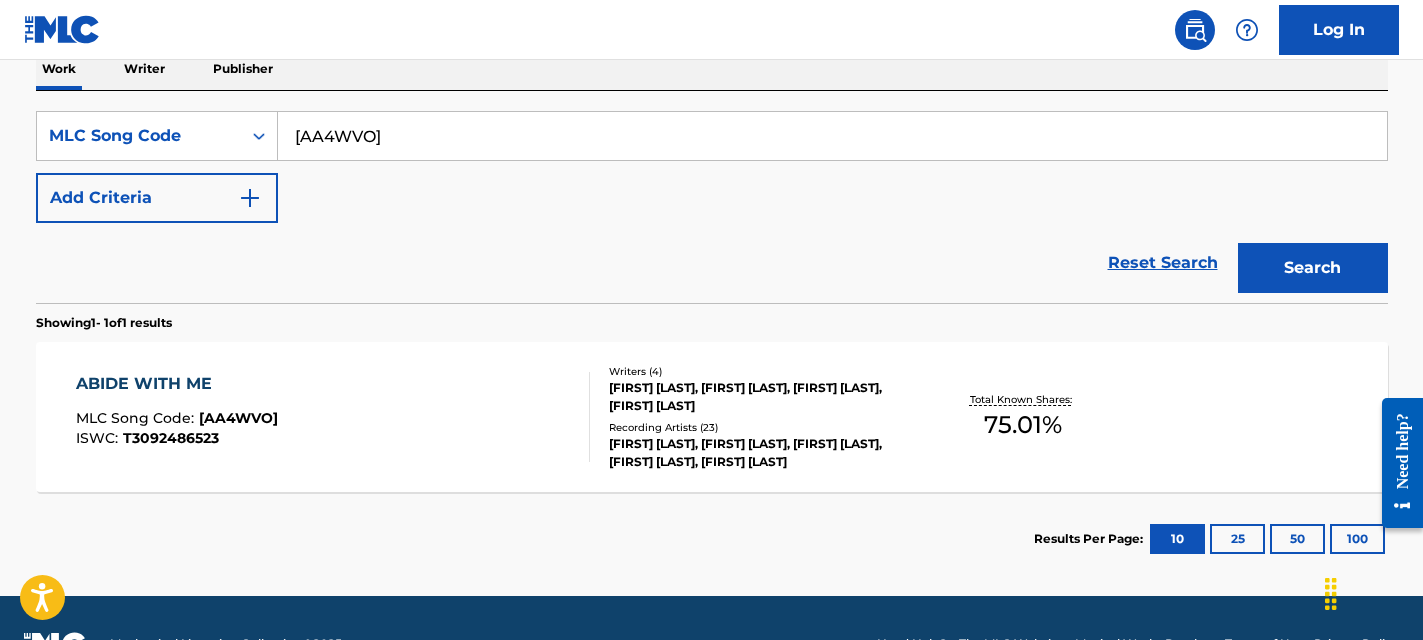 click on "ABIDE WITH ME MLC Song Code : AA4WVO ISWC : T3092486523" at bounding box center (333, 417) 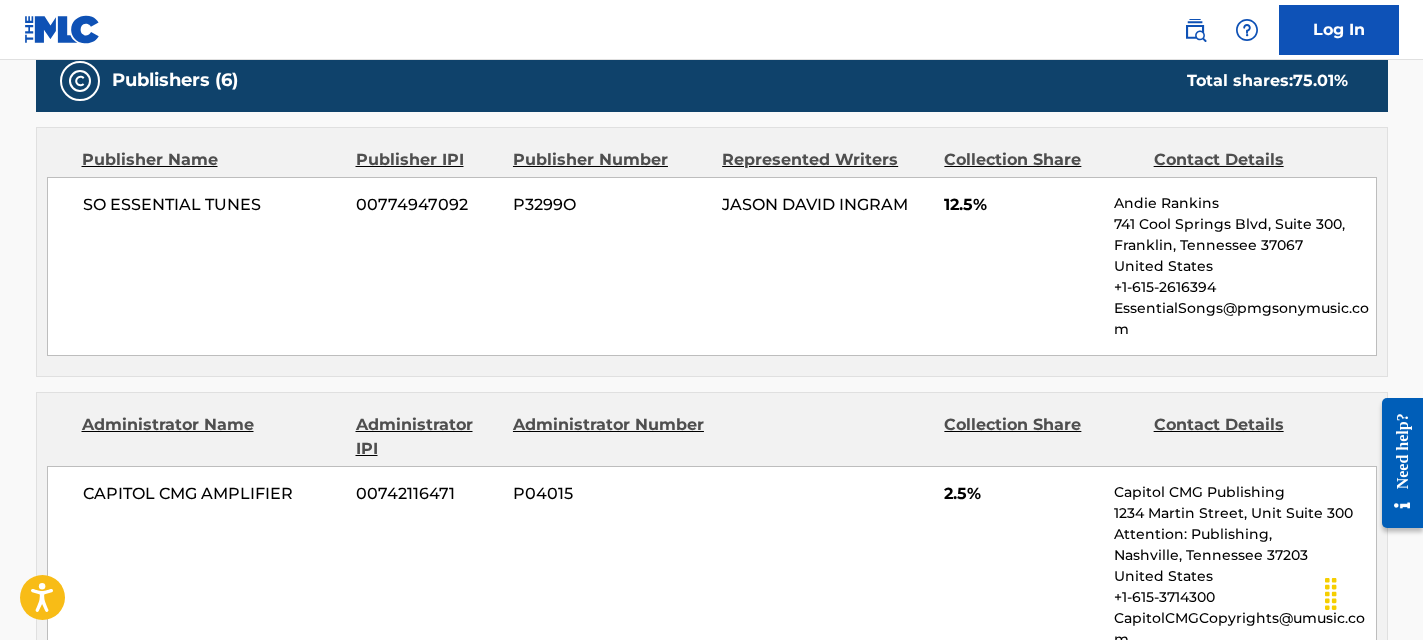 scroll, scrollTop: 0, scrollLeft: 0, axis: both 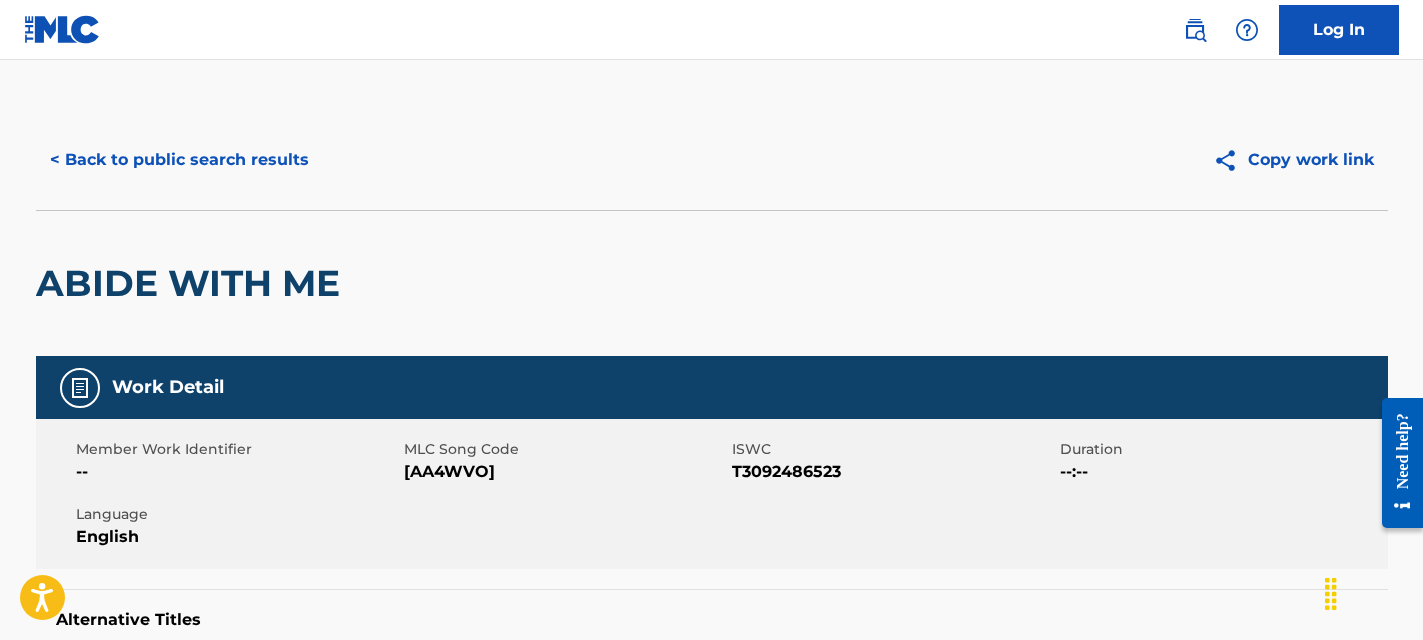 click on "< Back to public search results" at bounding box center [179, 160] 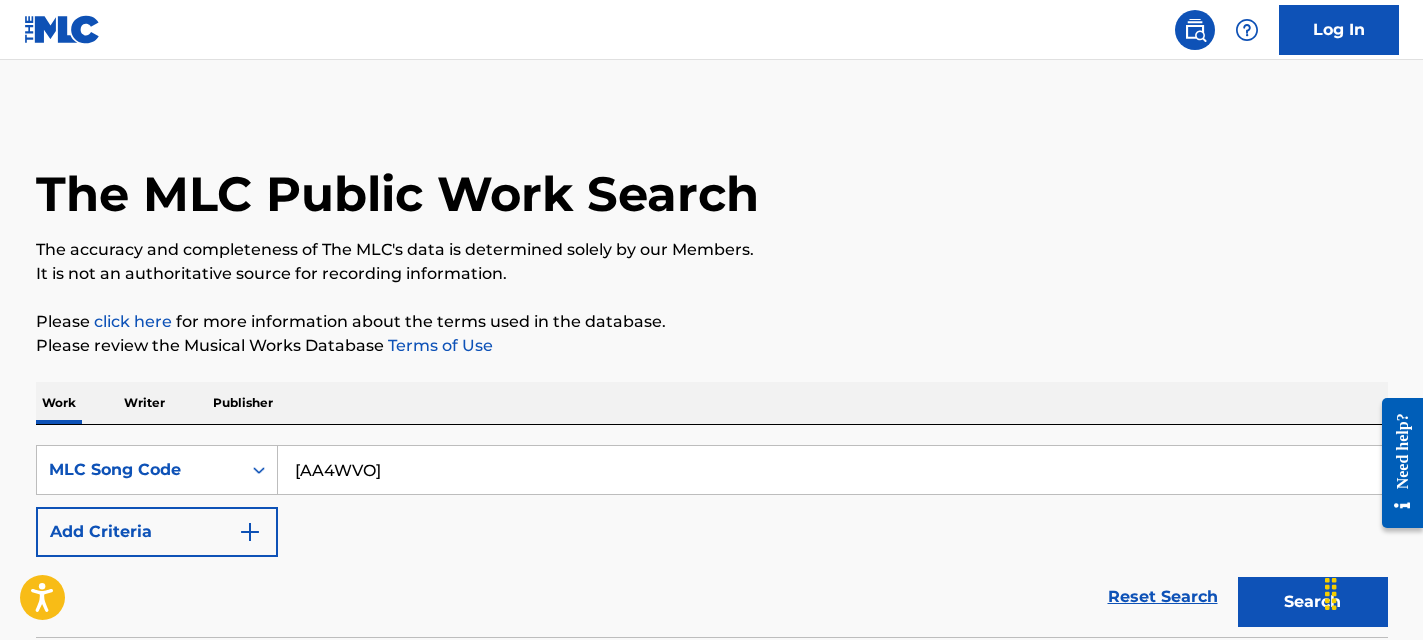 scroll, scrollTop: 334, scrollLeft: 0, axis: vertical 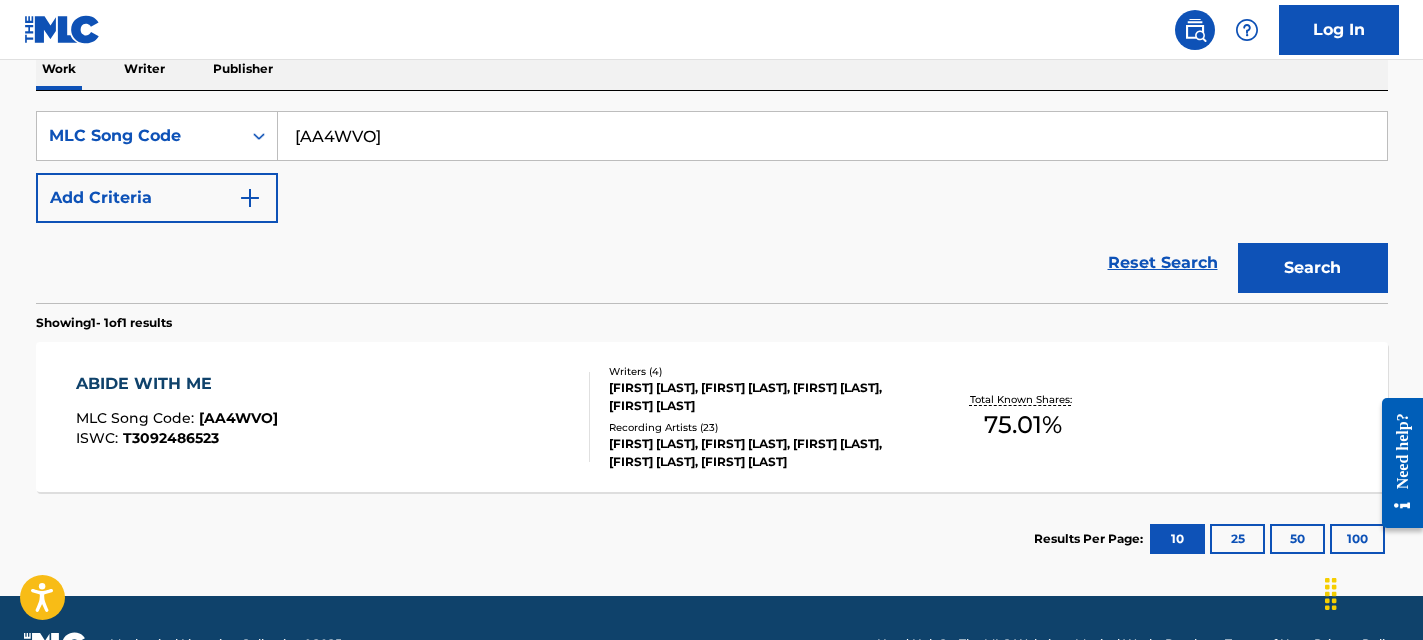 click on "ABIDE WITH ME MLC Song Code : AA4WVO ISWC : T3092486523" at bounding box center (333, 417) 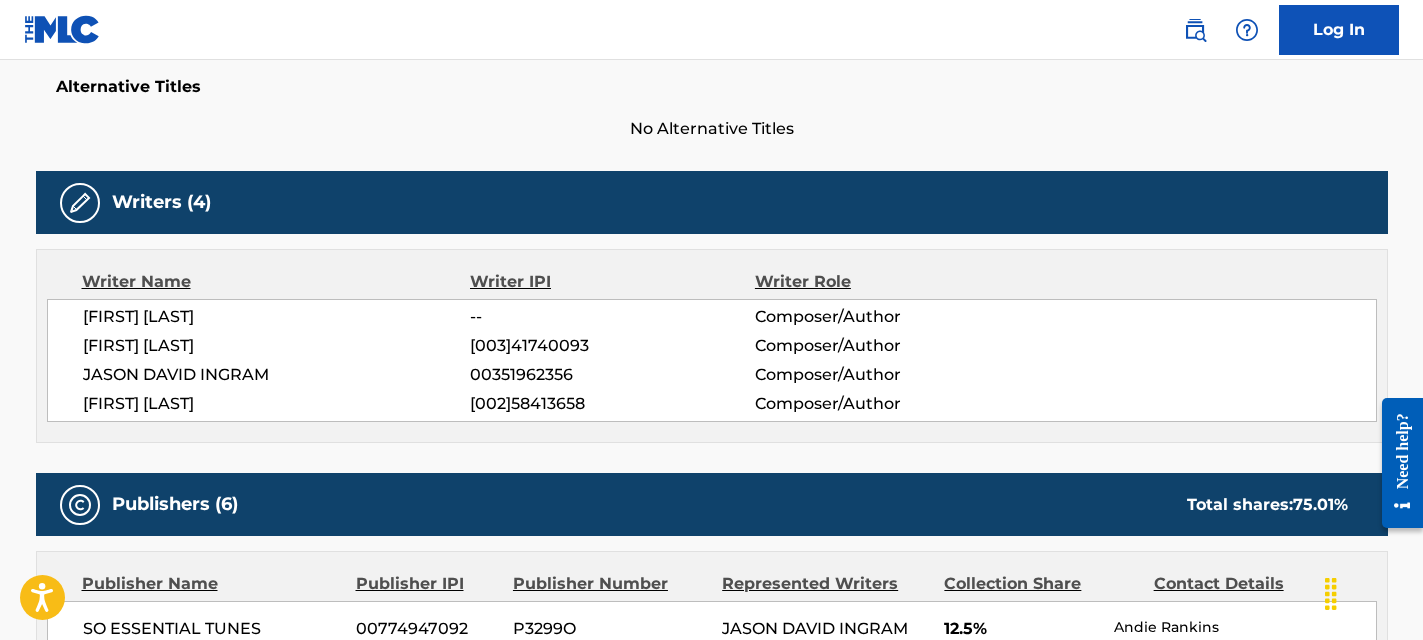 scroll, scrollTop: 0, scrollLeft: 0, axis: both 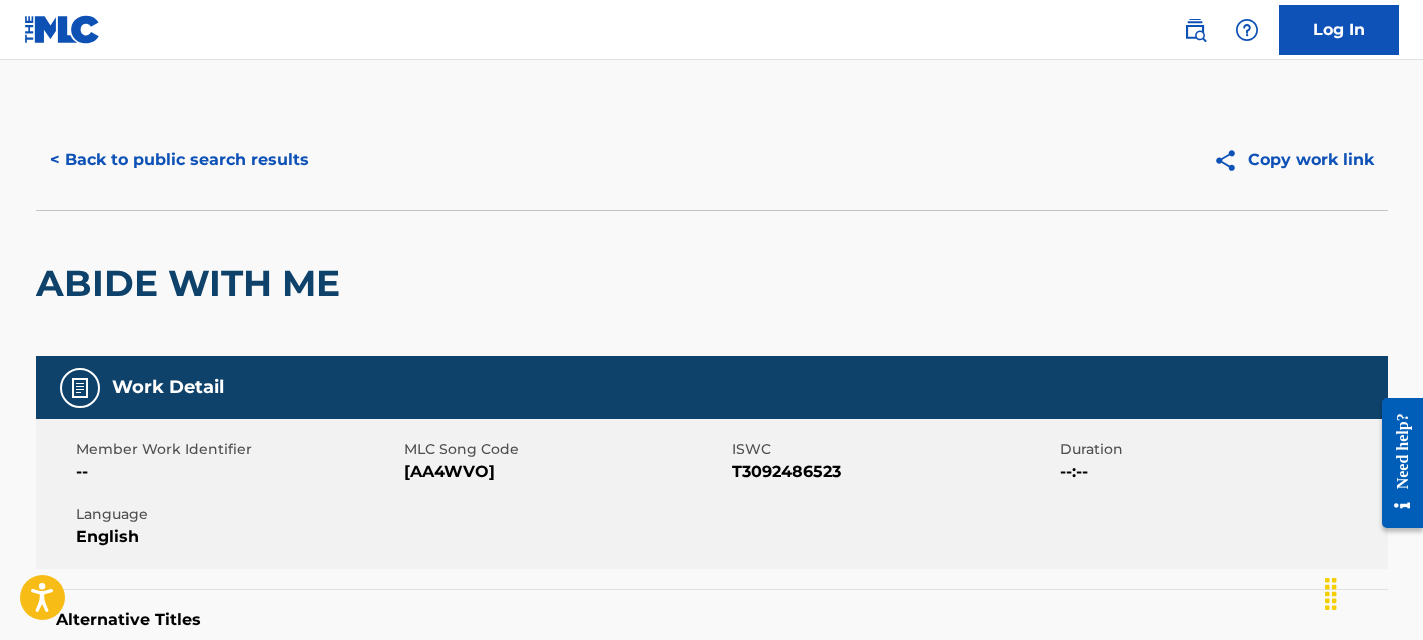 click on "< Back to public search results" at bounding box center [179, 160] 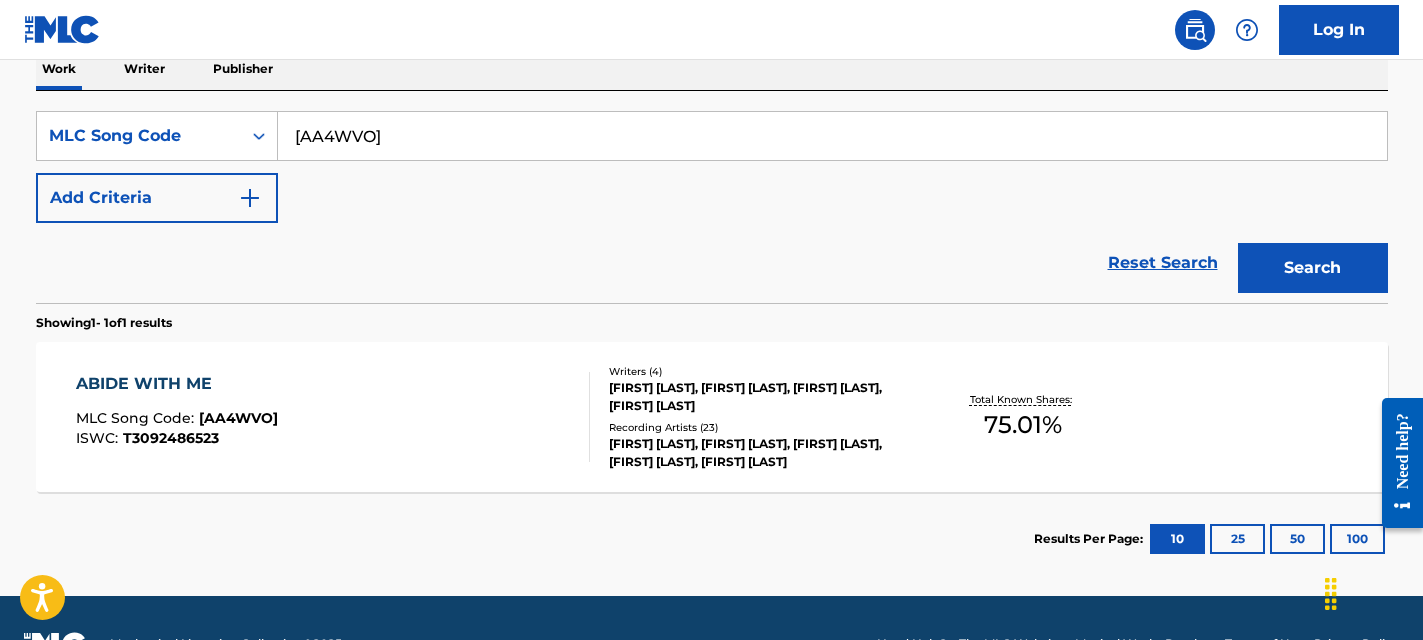scroll, scrollTop: 17, scrollLeft: 0, axis: vertical 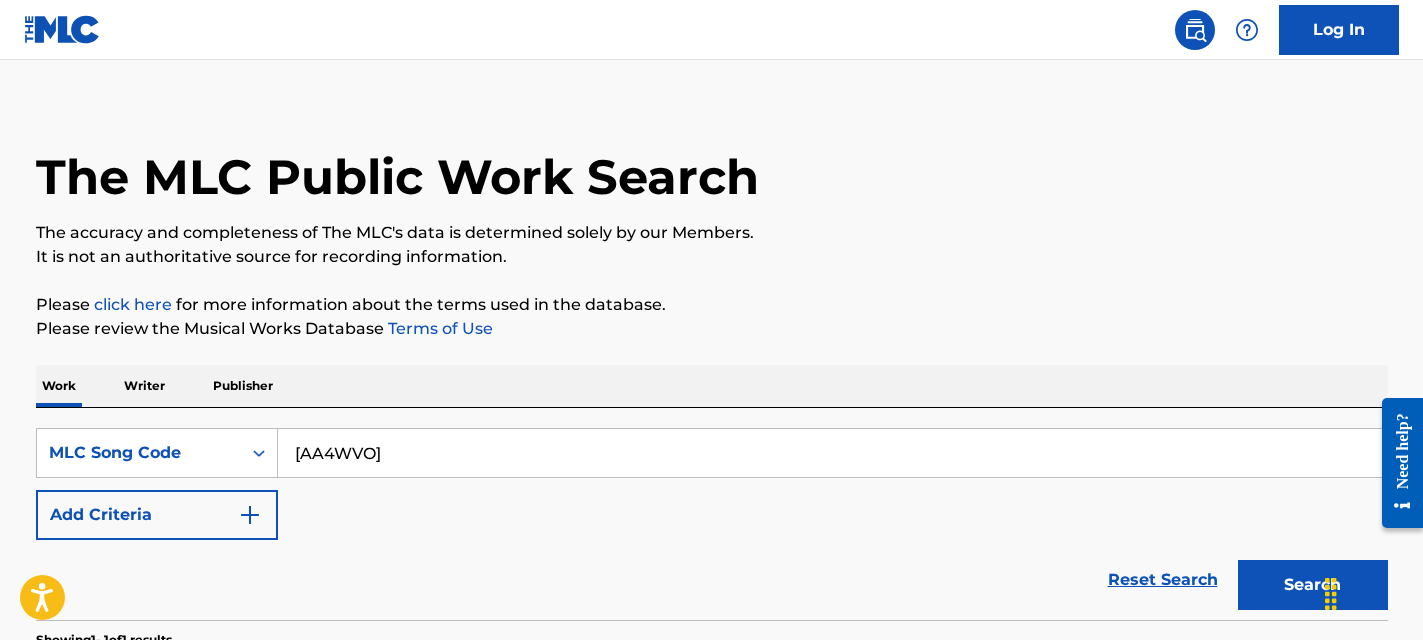 click on "Publisher" at bounding box center [243, 386] 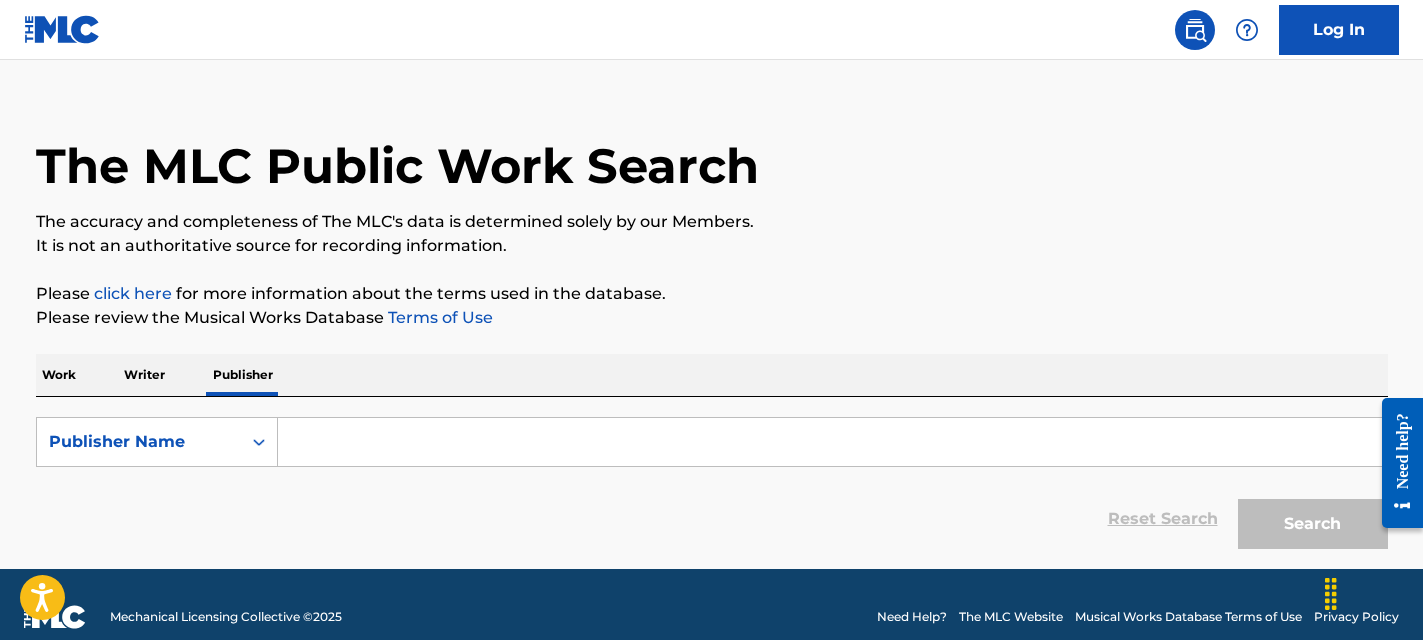 scroll, scrollTop: 53, scrollLeft: 0, axis: vertical 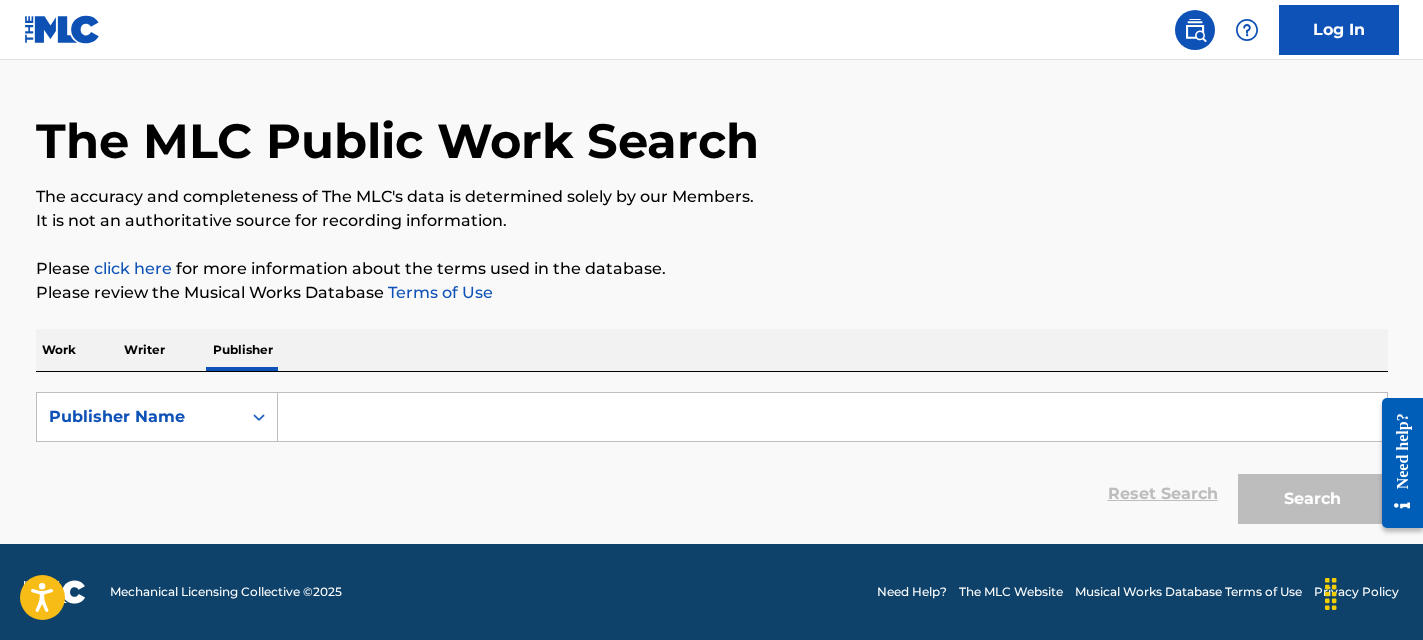 click at bounding box center (832, 417) 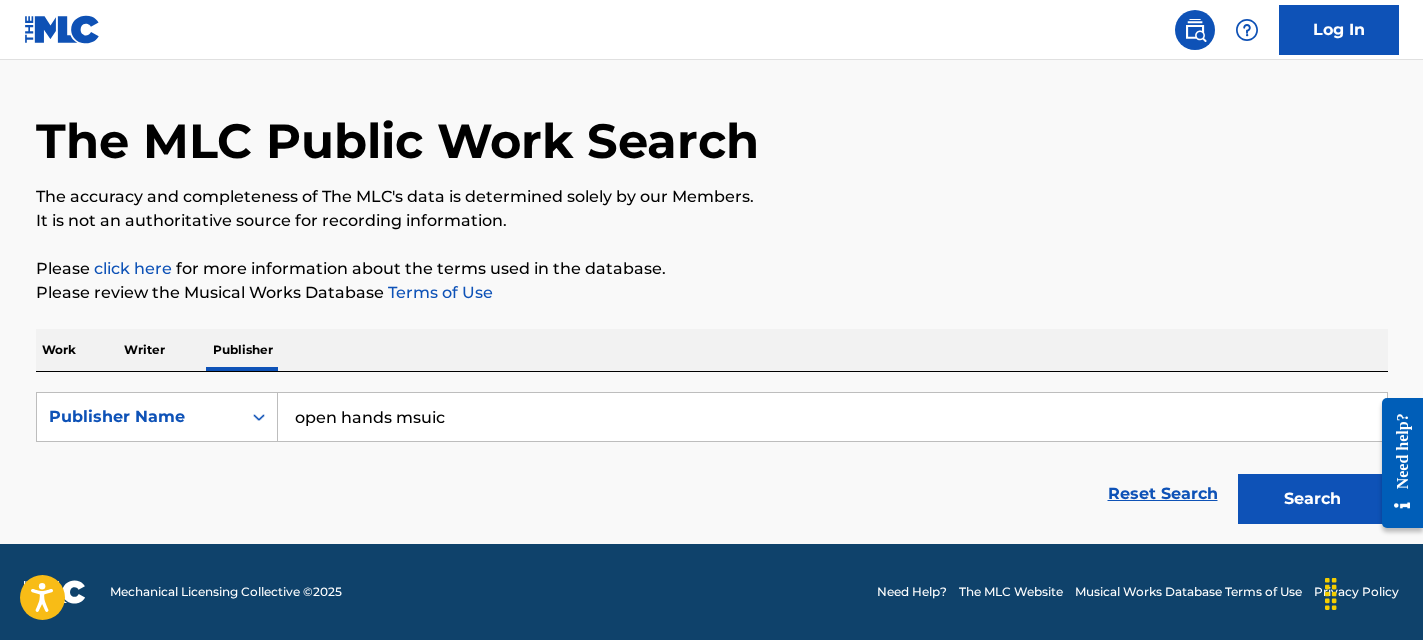 click on "Search" at bounding box center [1313, 499] 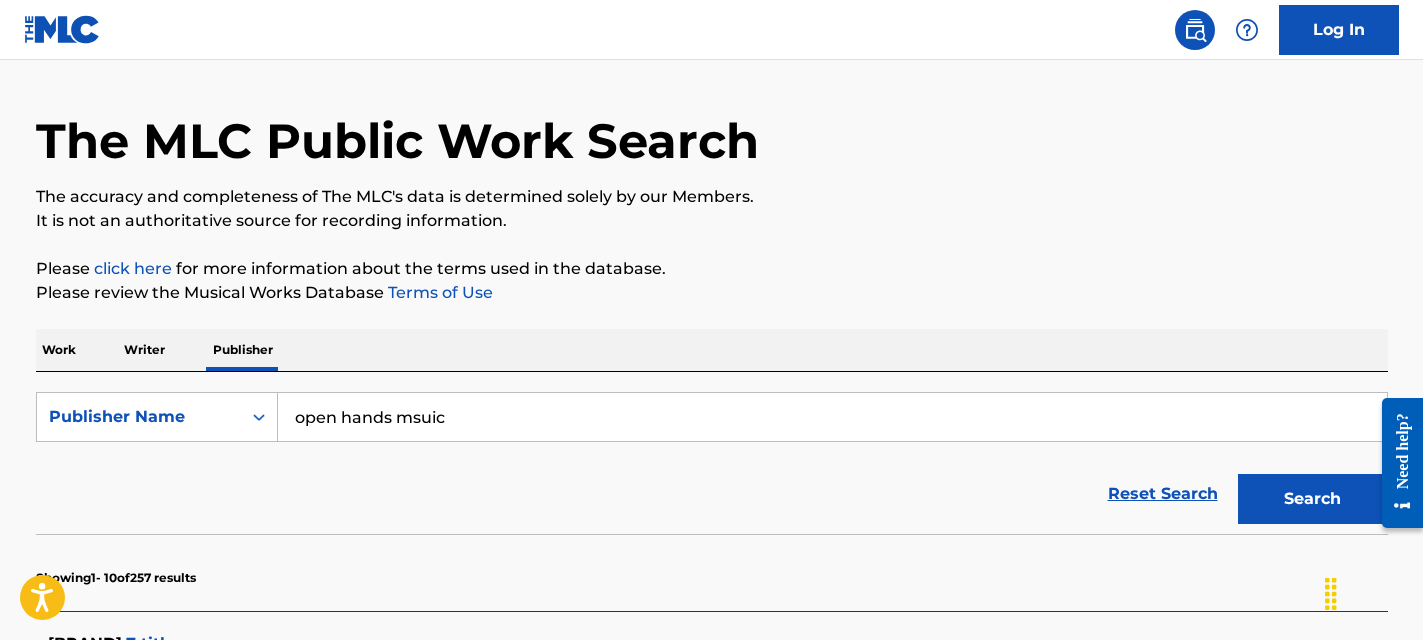 click on "open hands msuic" at bounding box center (832, 417) 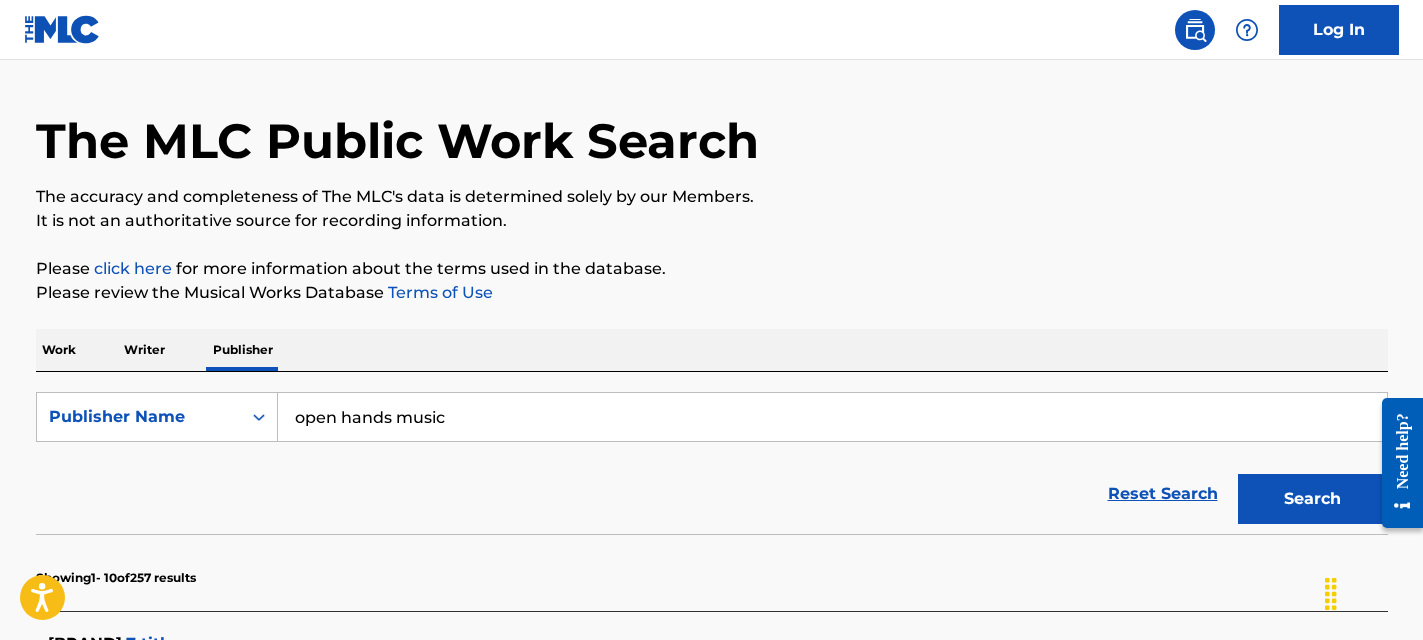 scroll, scrollTop: 333, scrollLeft: 0, axis: vertical 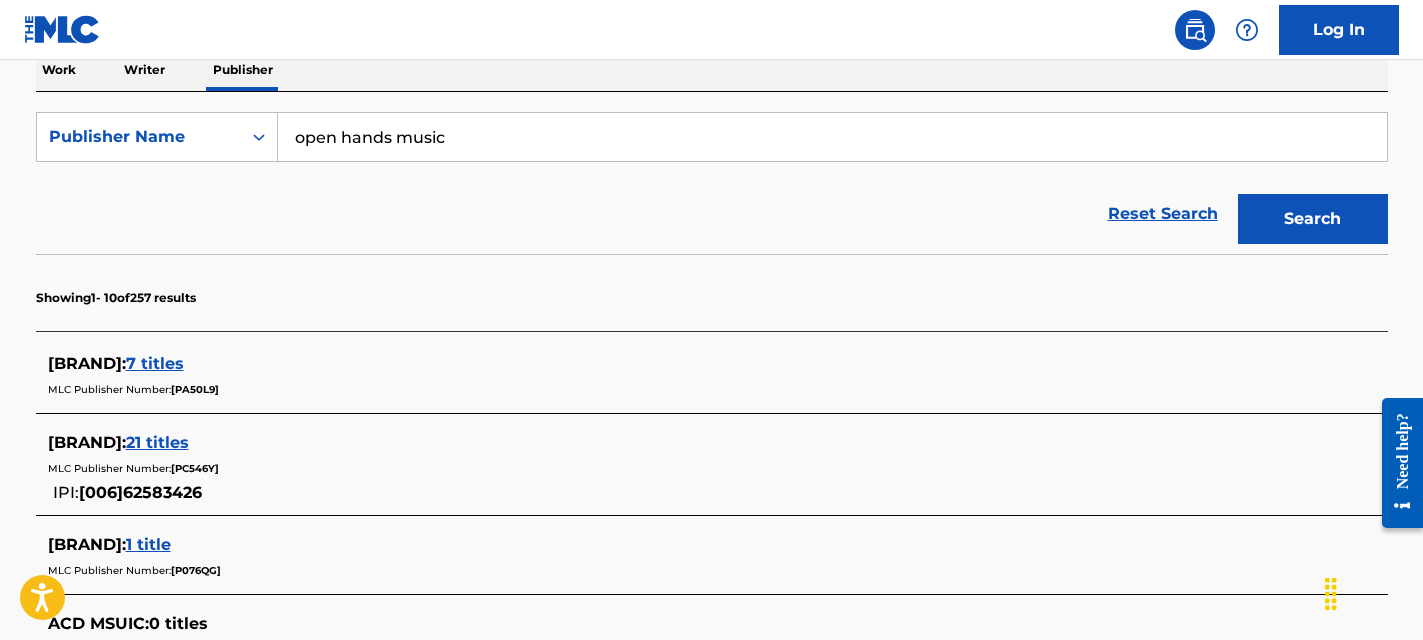 type on "open hands music" 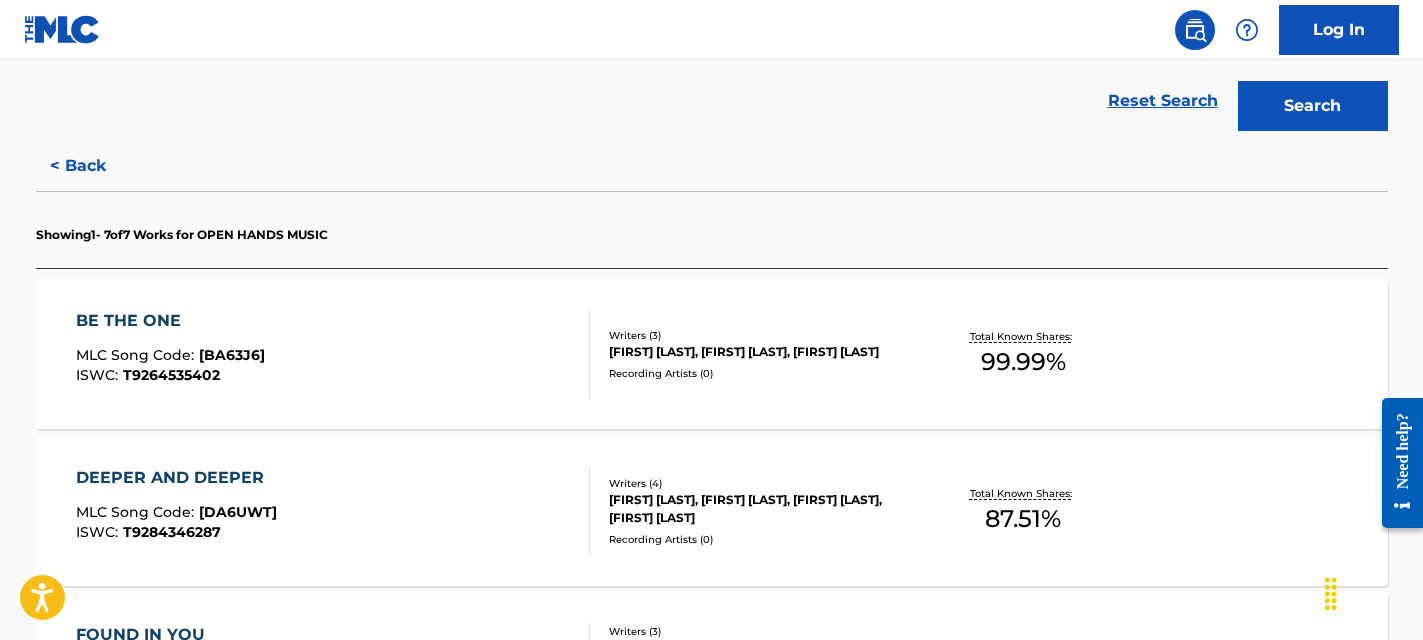 scroll, scrollTop: 741, scrollLeft: 0, axis: vertical 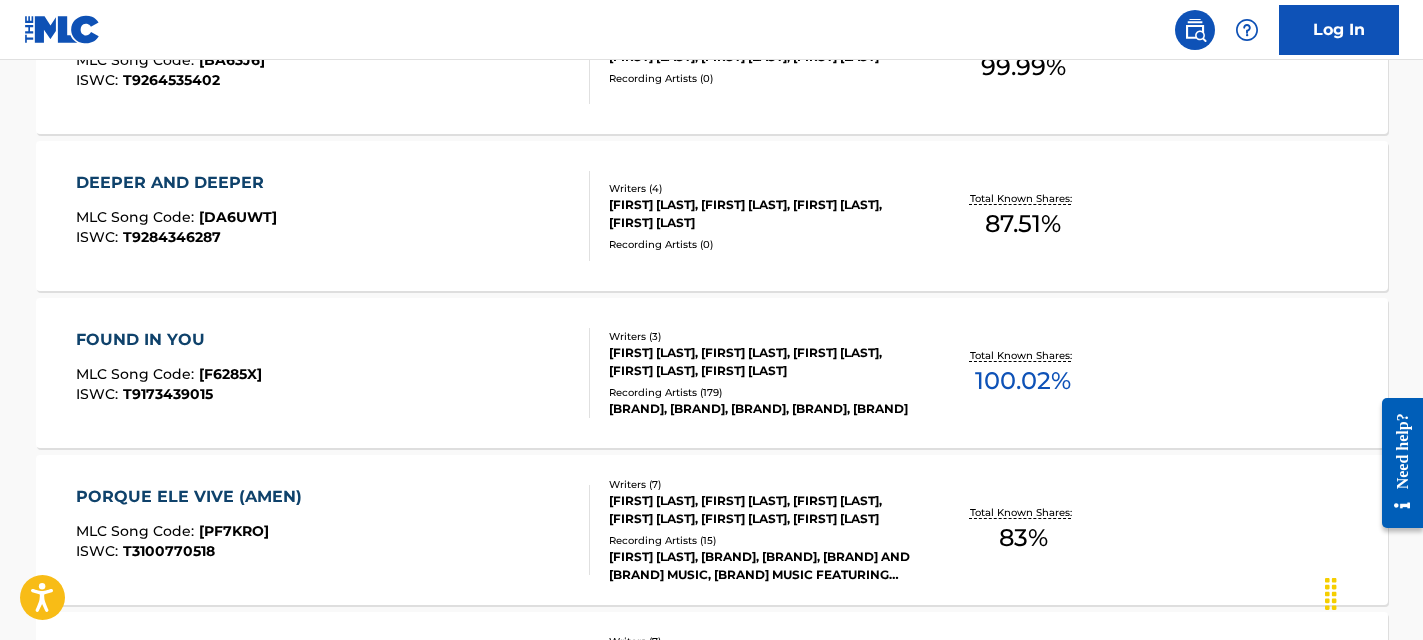 click on "FOUND IN YOU MLC Song Code : F6285X ISWC : T9173439015" at bounding box center [333, 373] 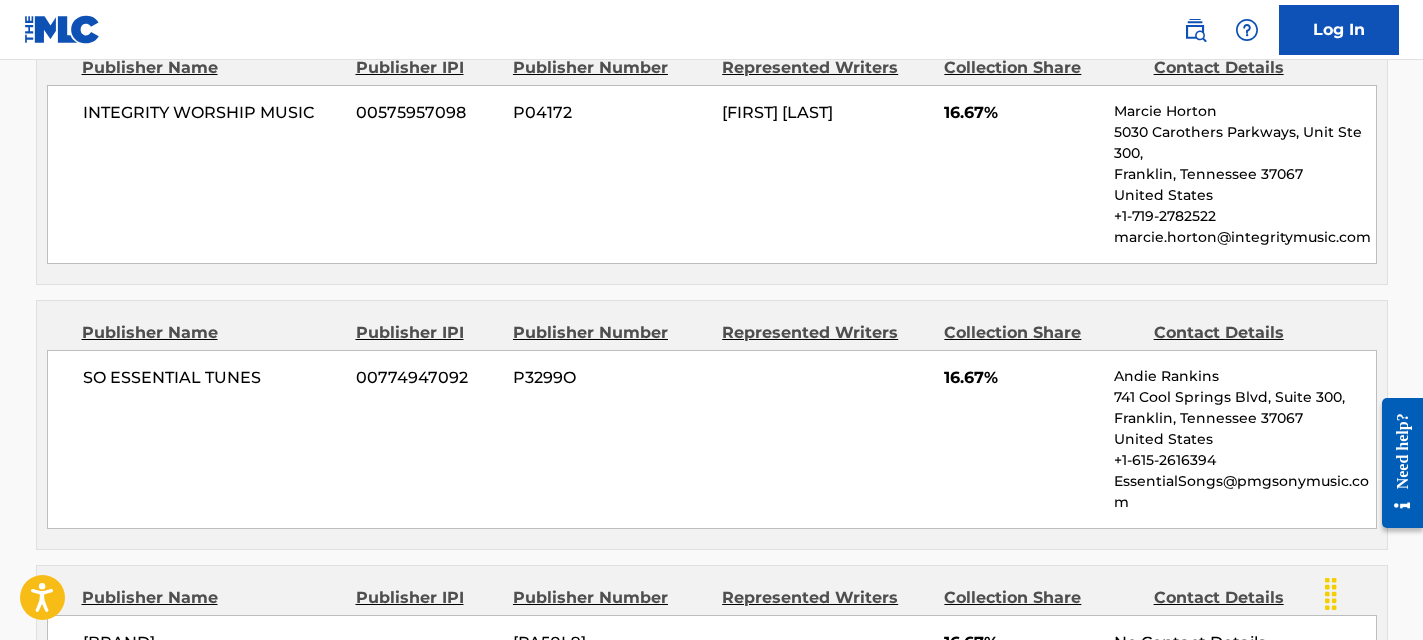 scroll, scrollTop: 1623, scrollLeft: 0, axis: vertical 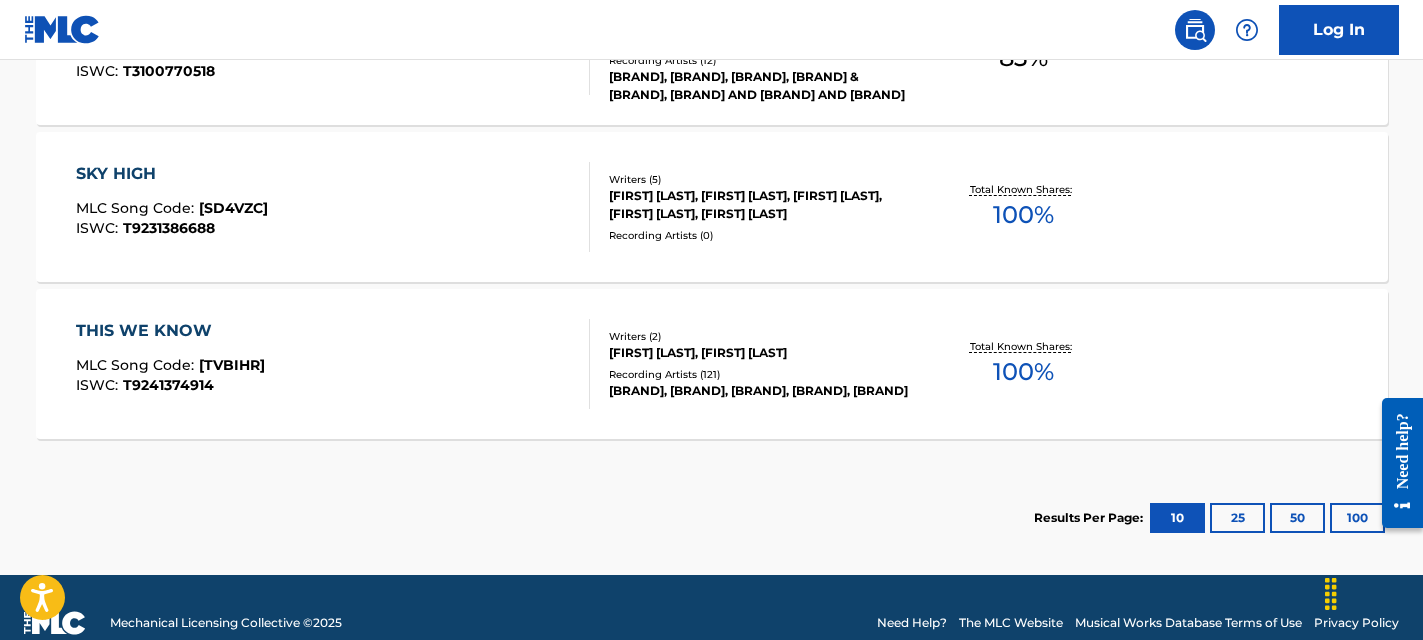 click on "THIS WE KNOW MLC Song Code : TVBIHR ISWC : T9241374914" at bounding box center (333, 364) 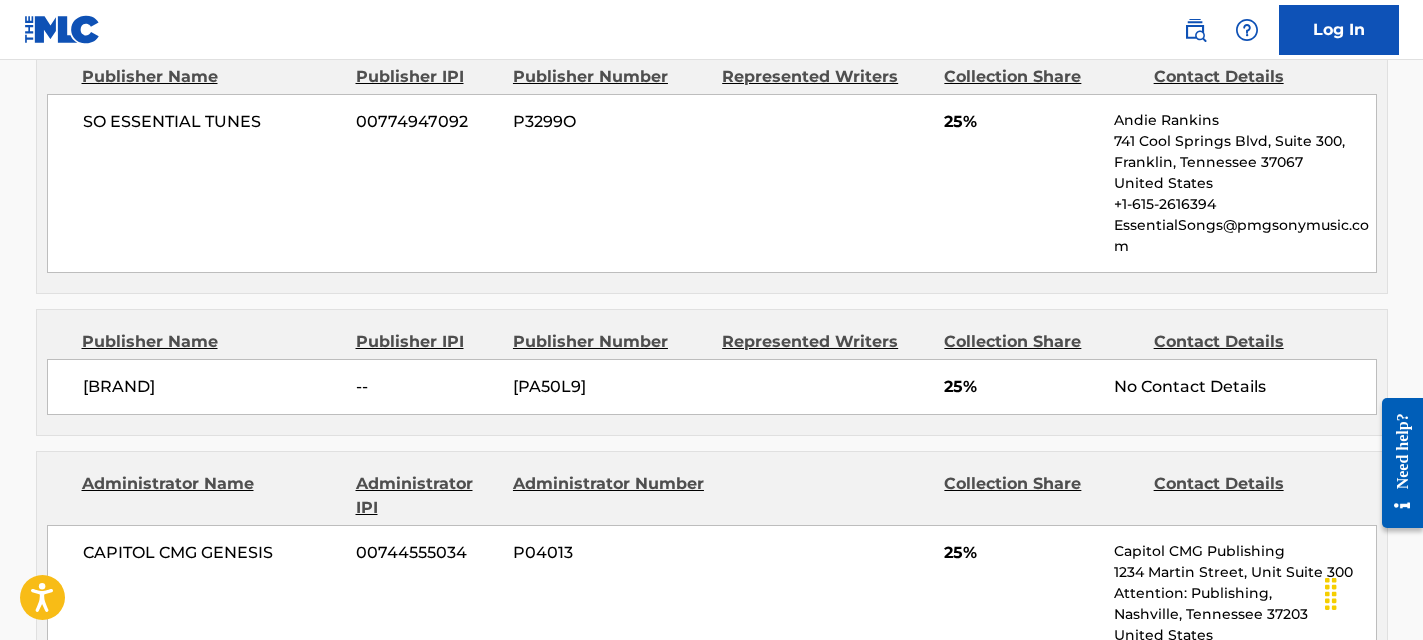 scroll, scrollTop: 260, scrollLeft: 0, axis: vertical 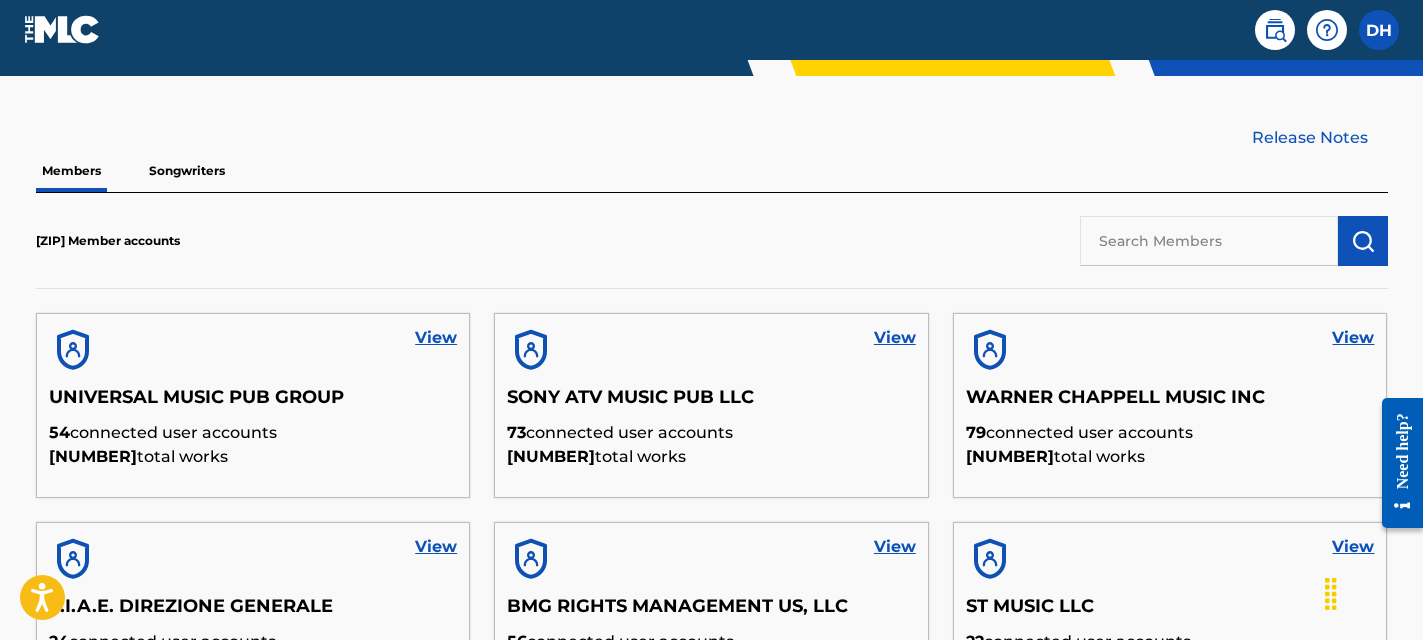 click at bounding box center [1209, 241] 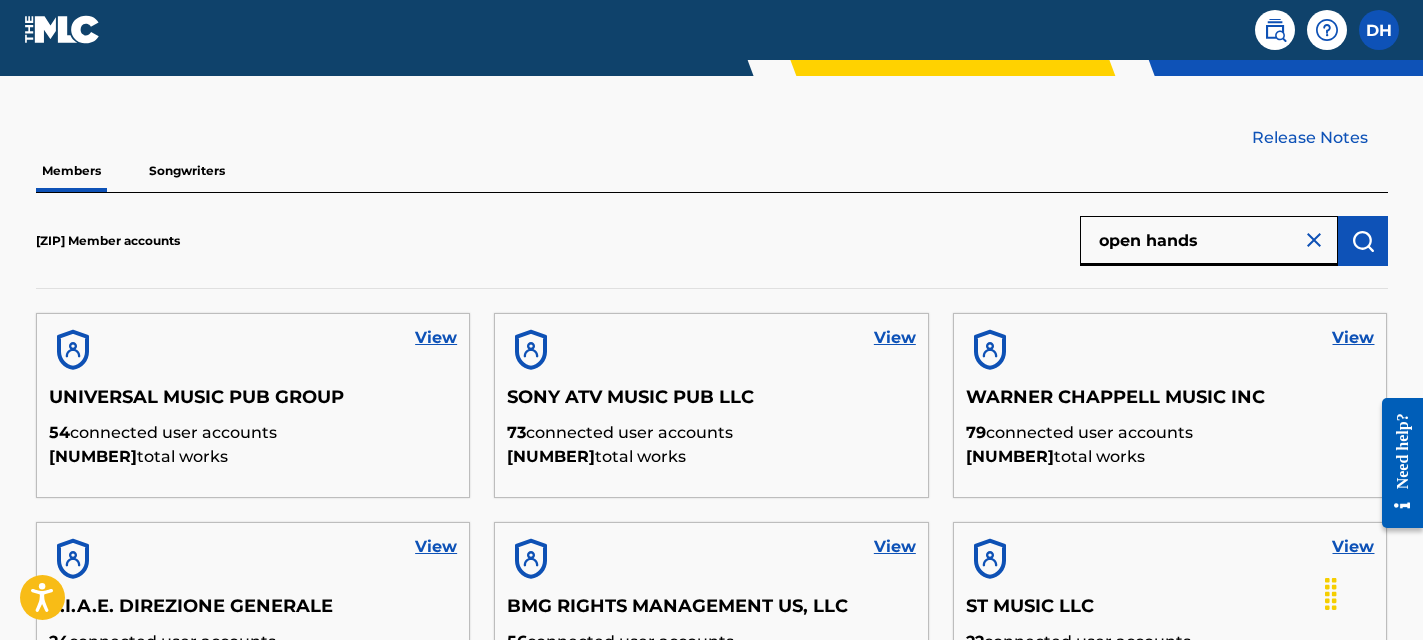 type on "open hands" 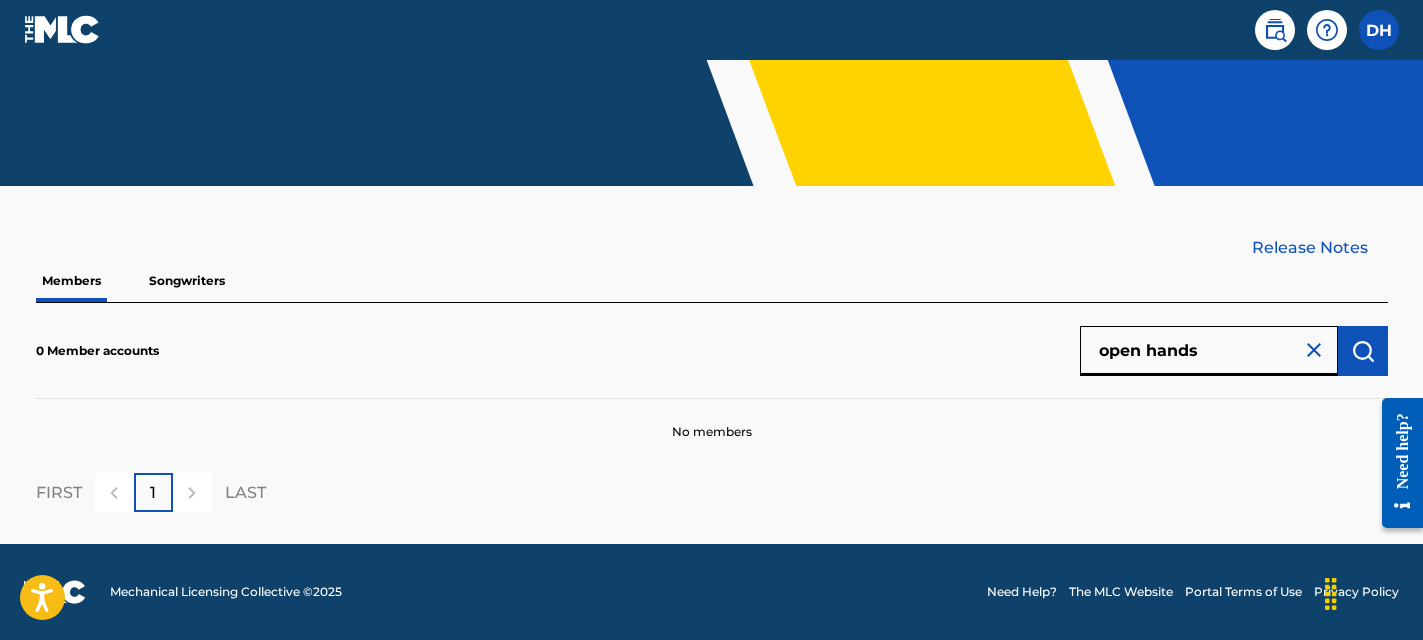 scroll, scrollTop: 400, scrollLeft: 0, axis: vertical 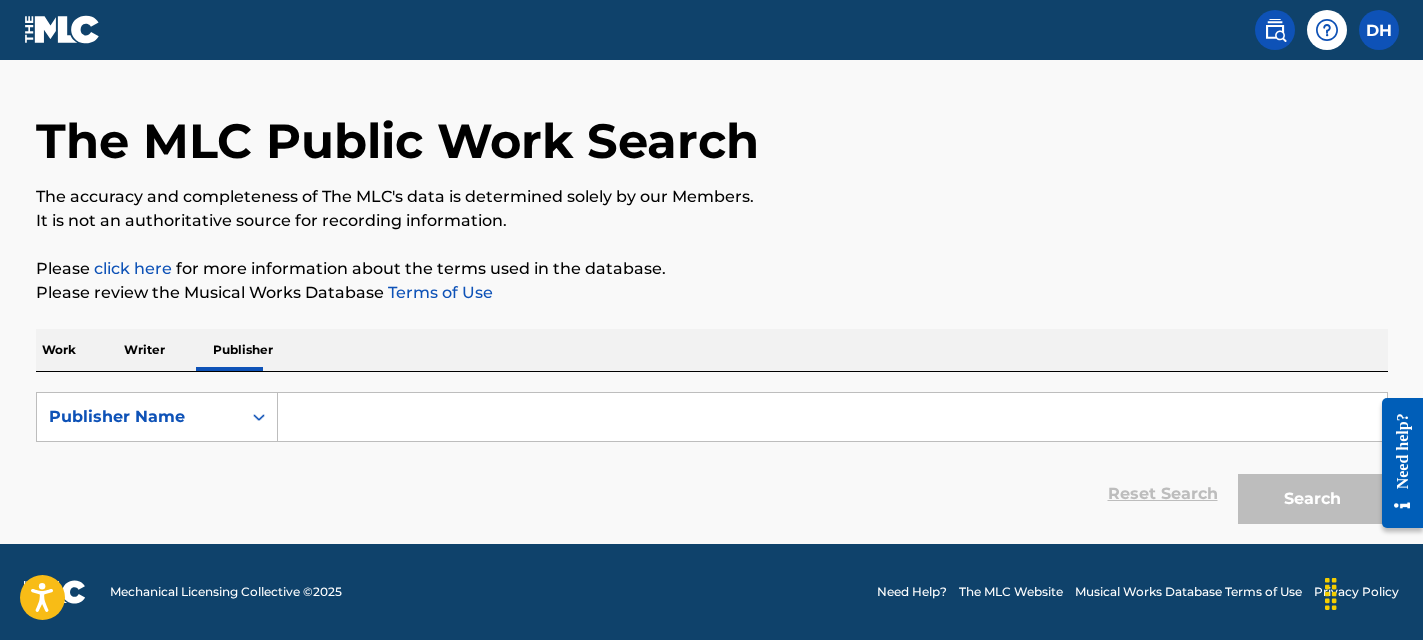 click on "Work" at bounding box center [59, 350] 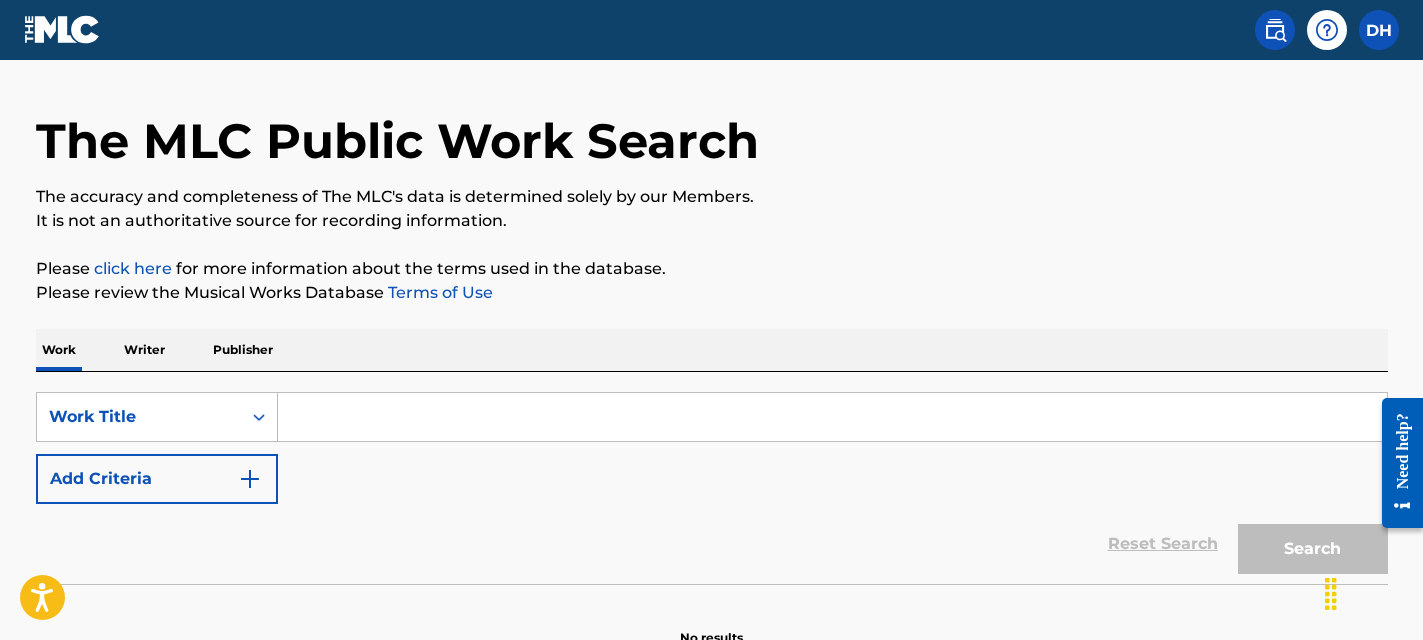 scroll, scrollTop: 0, scrollLeft: 0, axis: both 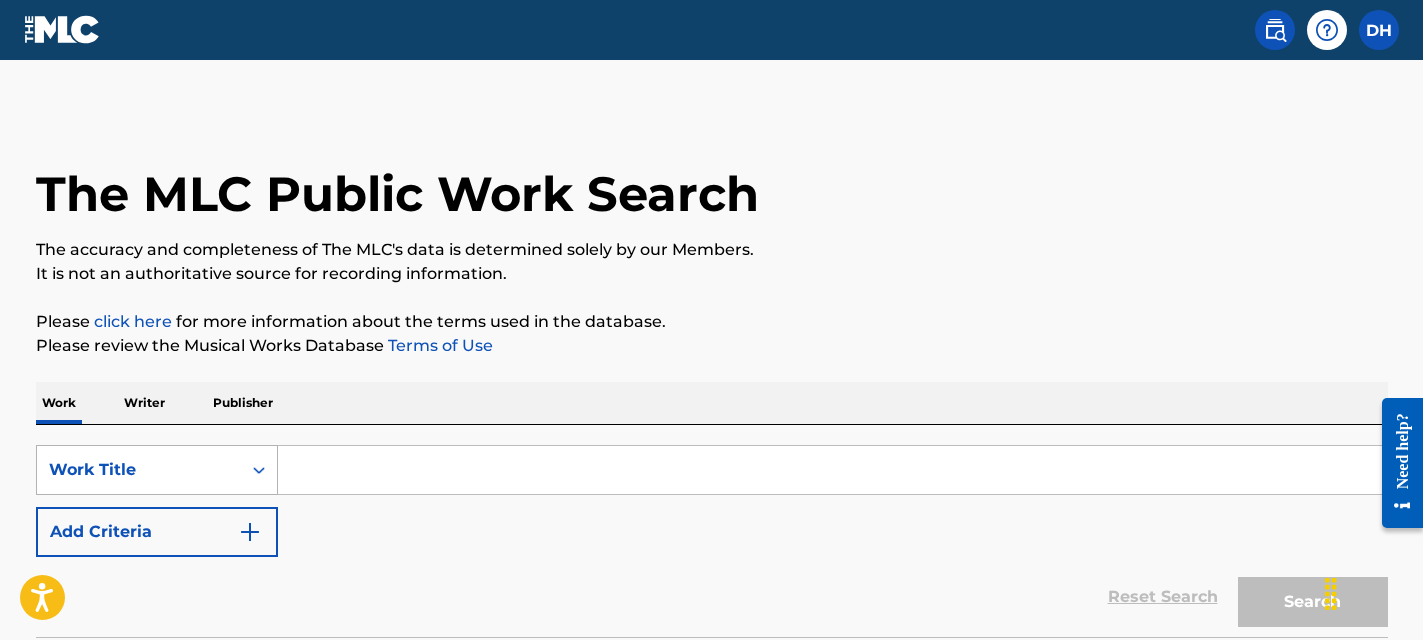 click on "Work Title" at bounding box center (157, 470) 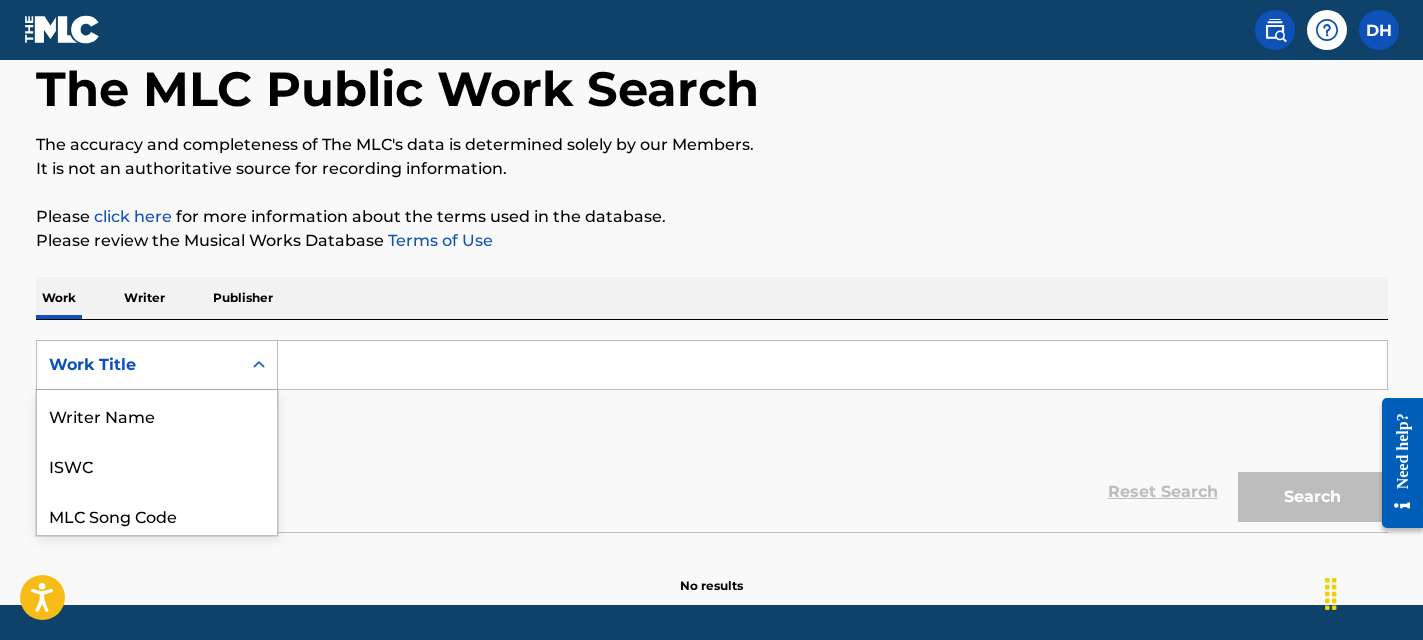 scroll, scrollTop: 143, scrollLeft: 0, axis: vertical 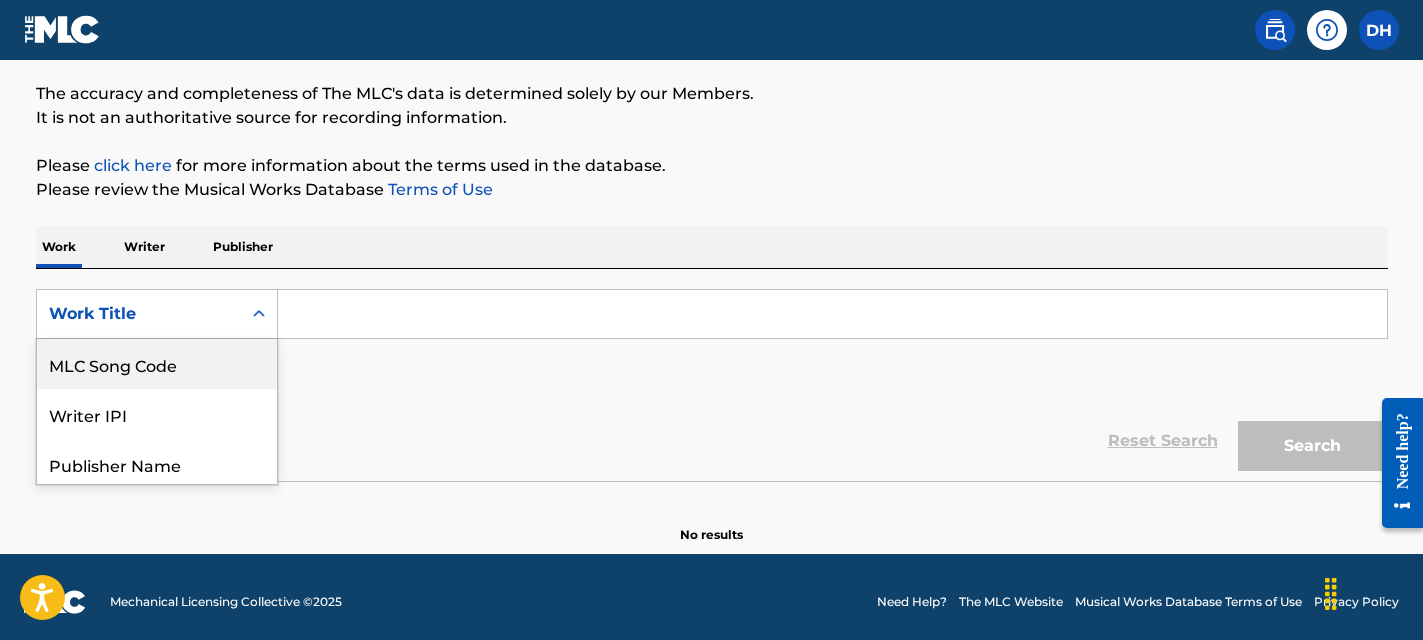 click on "MLC Song Code" at bounding box center (157, 364) 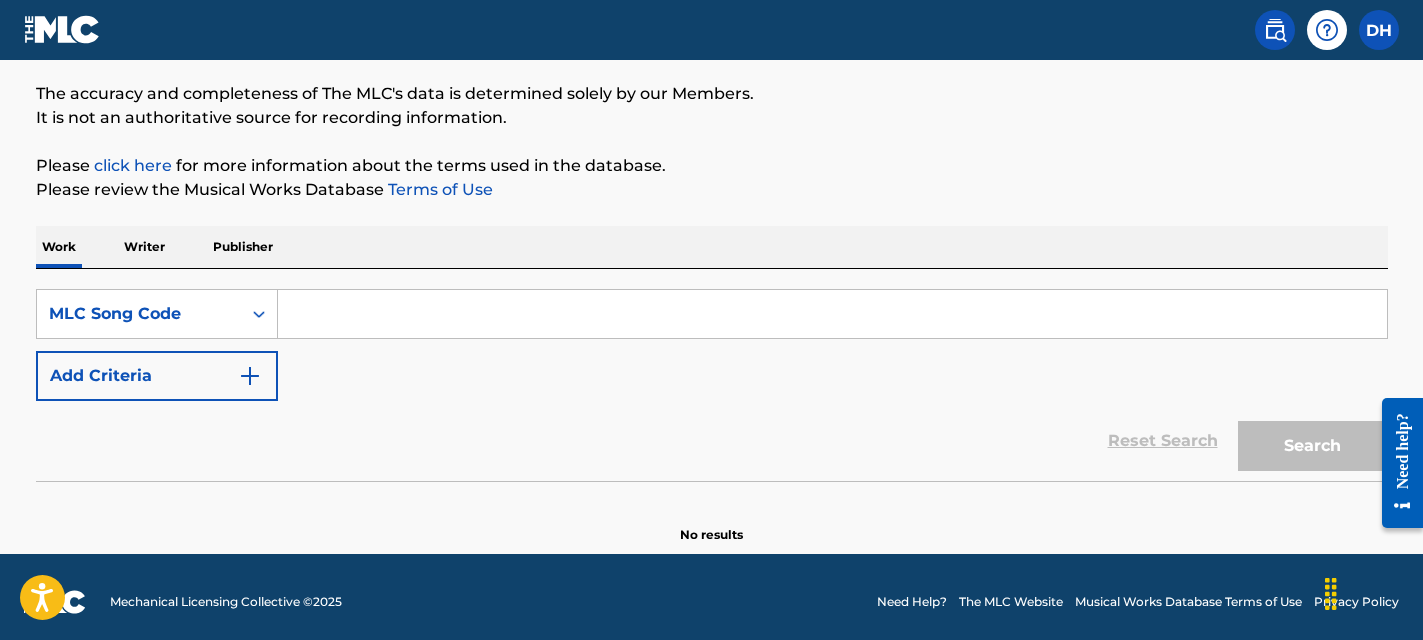 click at bounding box center [832, 314] 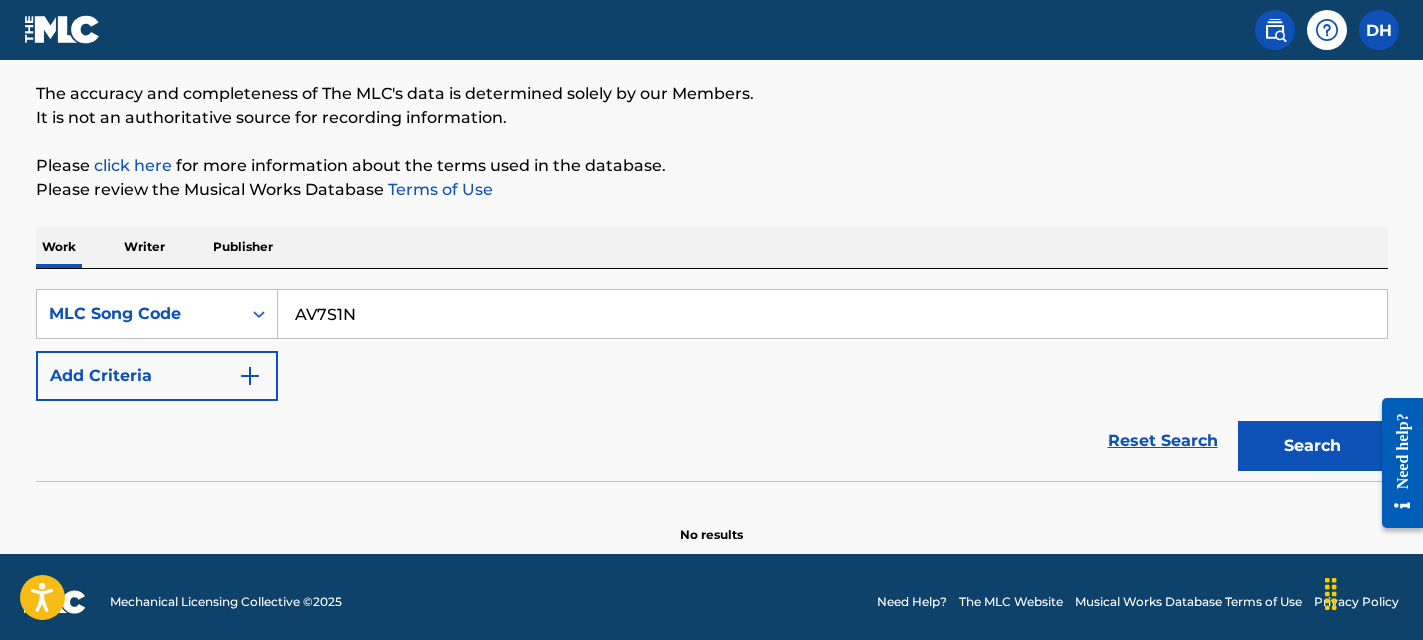 type on "AV7S1N" 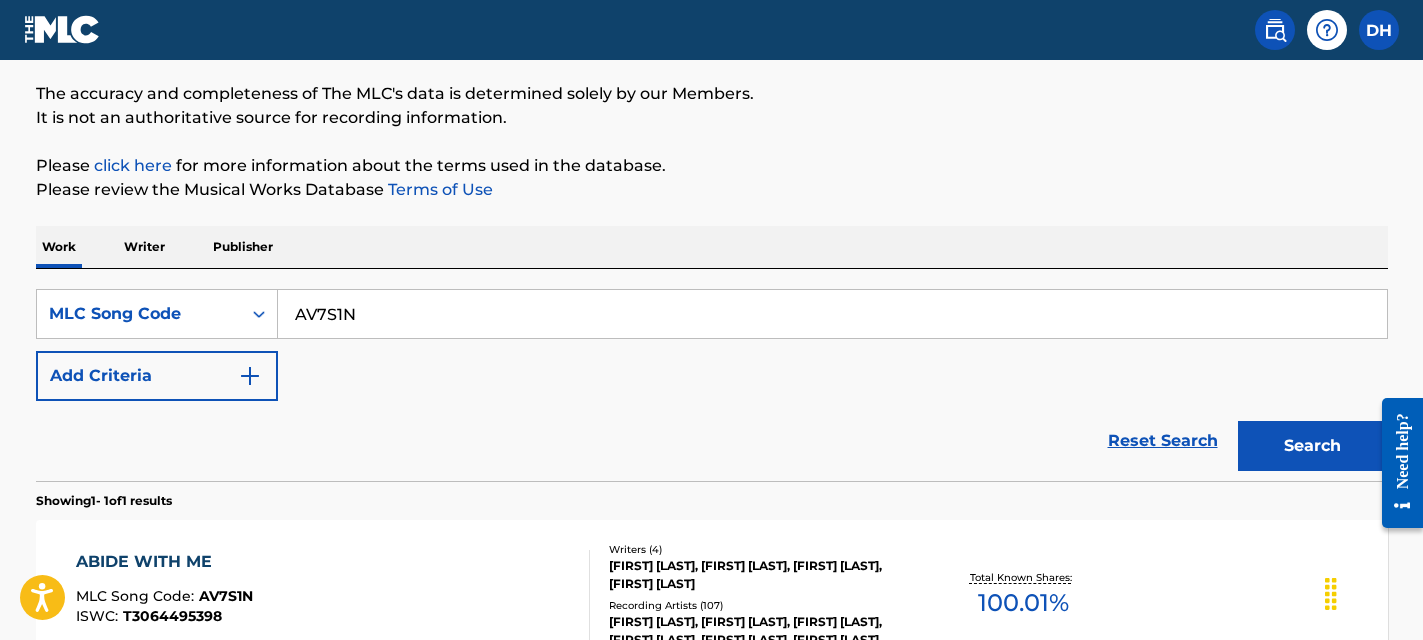 click on "ABIDE WITH ME MLC Song Code : AV7S1N ISWC : T3064495398" at bounding box center (333, 595) 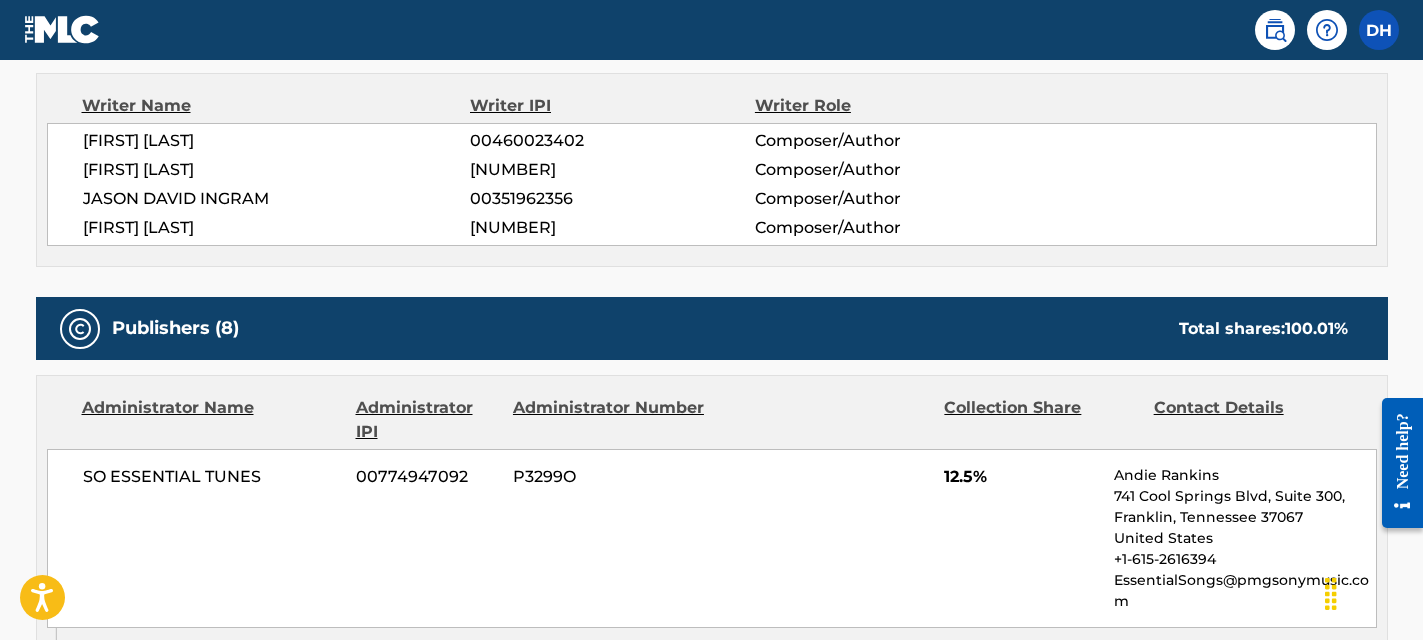 scroll, scrollTop: 0, scrollLeft: 0, axis: both 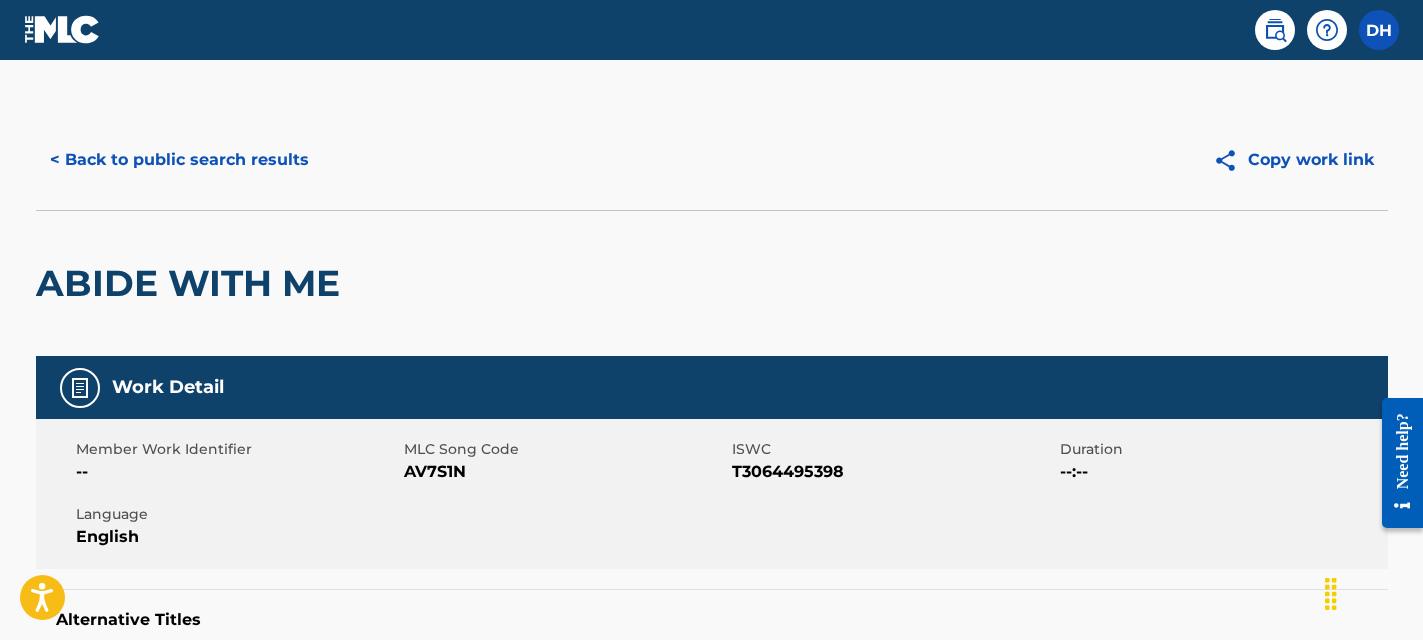 click on "< Back to public search results" at bounding box center [179, 160] 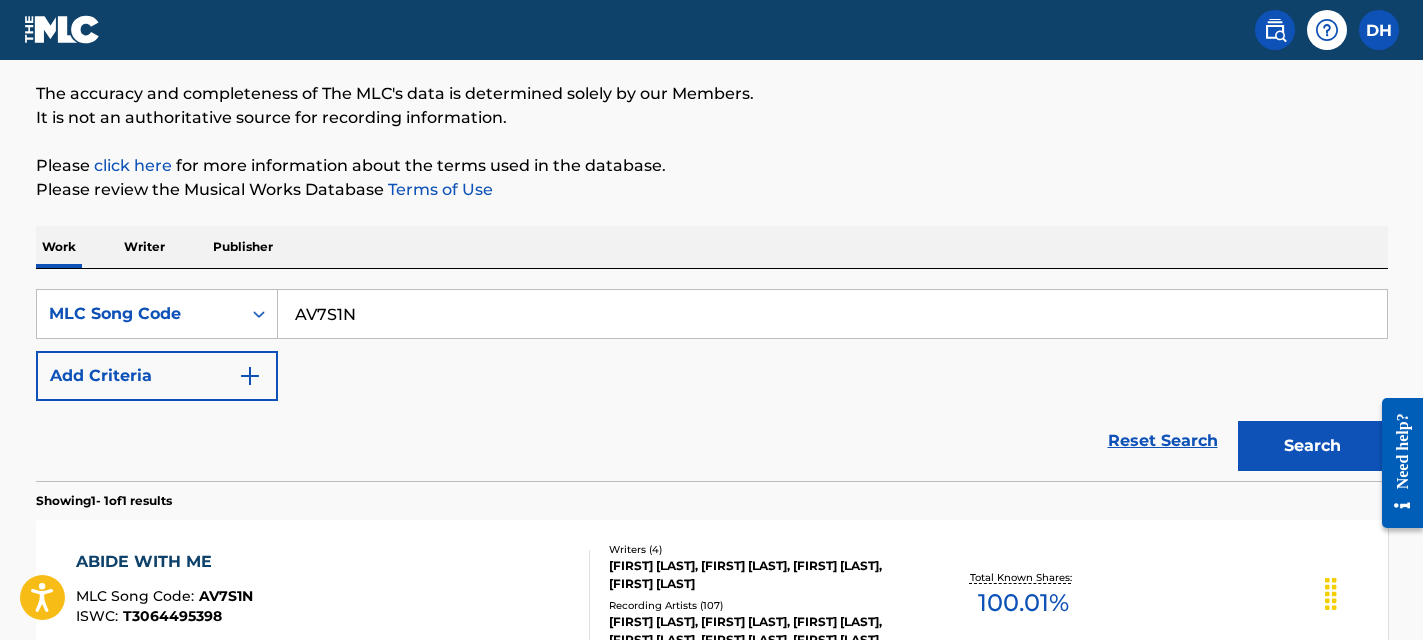 click on "AV7S1N" at bounding box center [832, 314] 